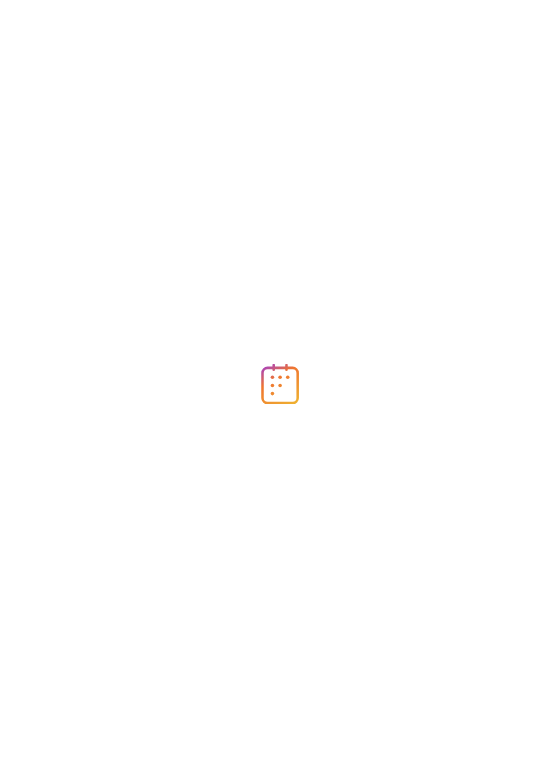 scroll, scrollTop: 0, scrollLeft: 0, axis: both 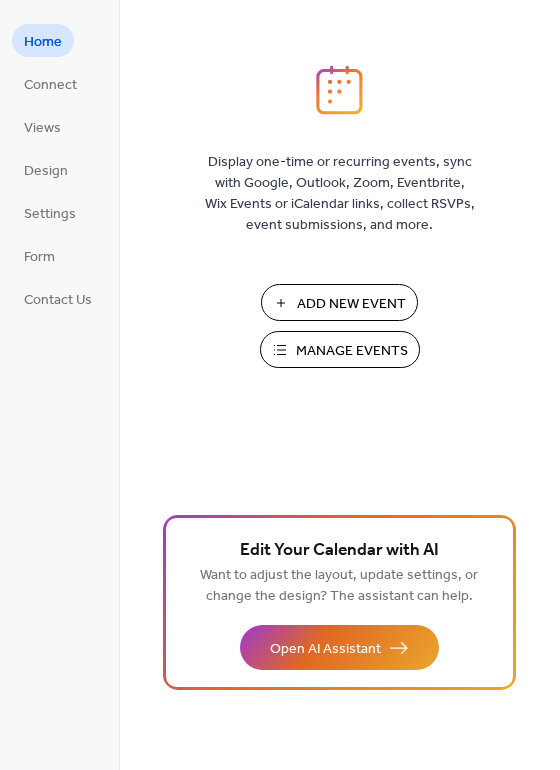 click on "Manage Events" at bounding box center (352, 351) 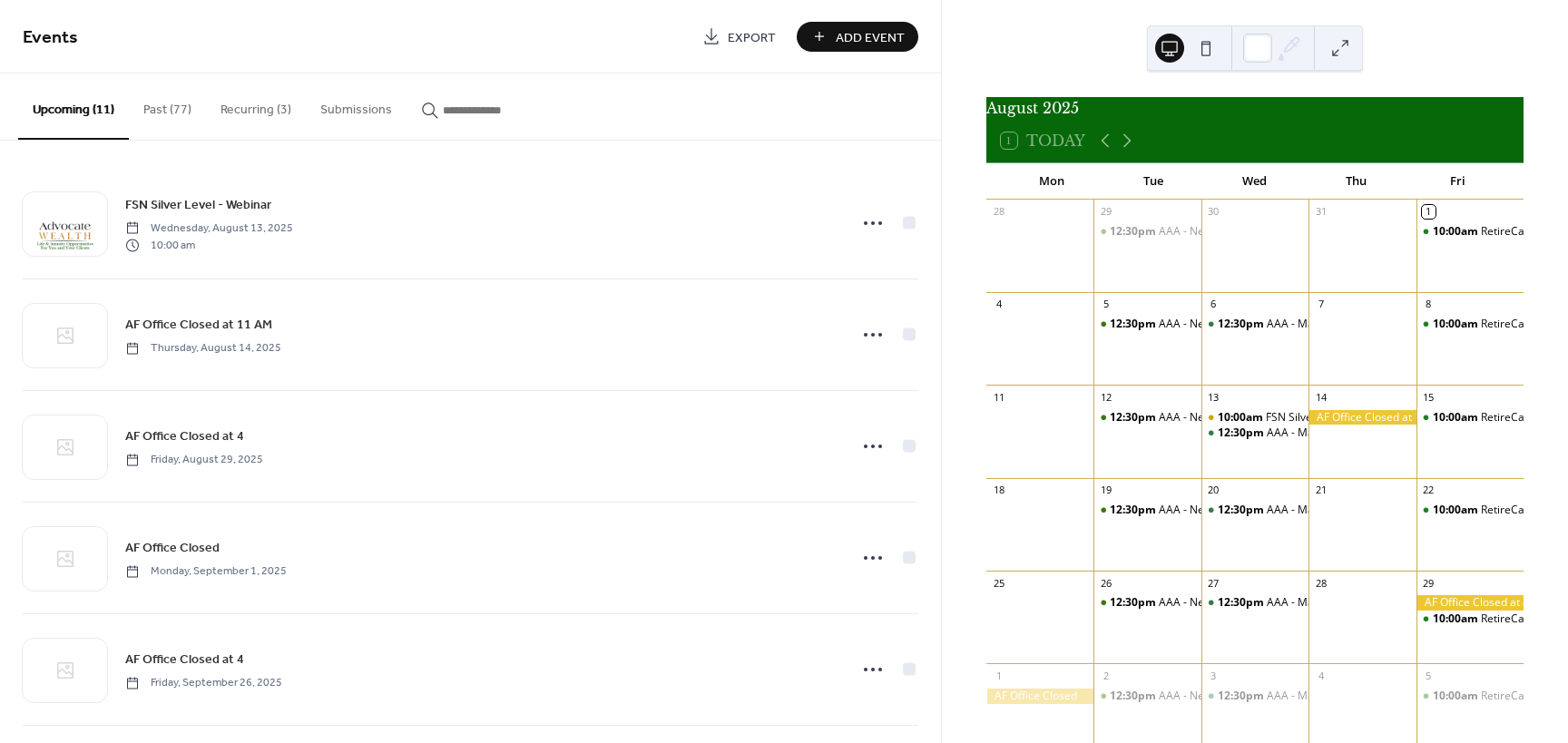 scroll, scrollTop: 0, scrollLeft: 0, axis: both 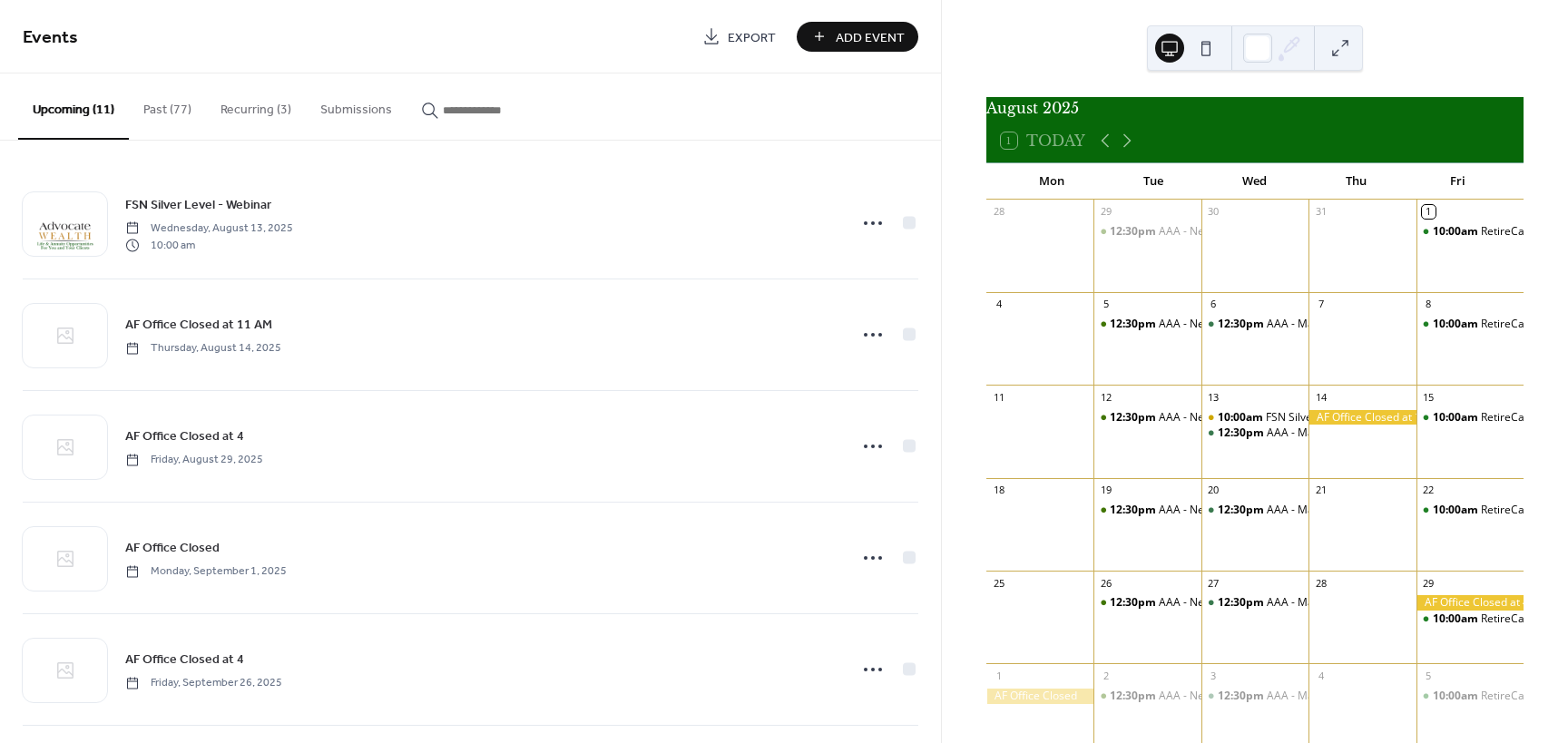 click on "Recurring (3)" at bounding box center [256, 105] 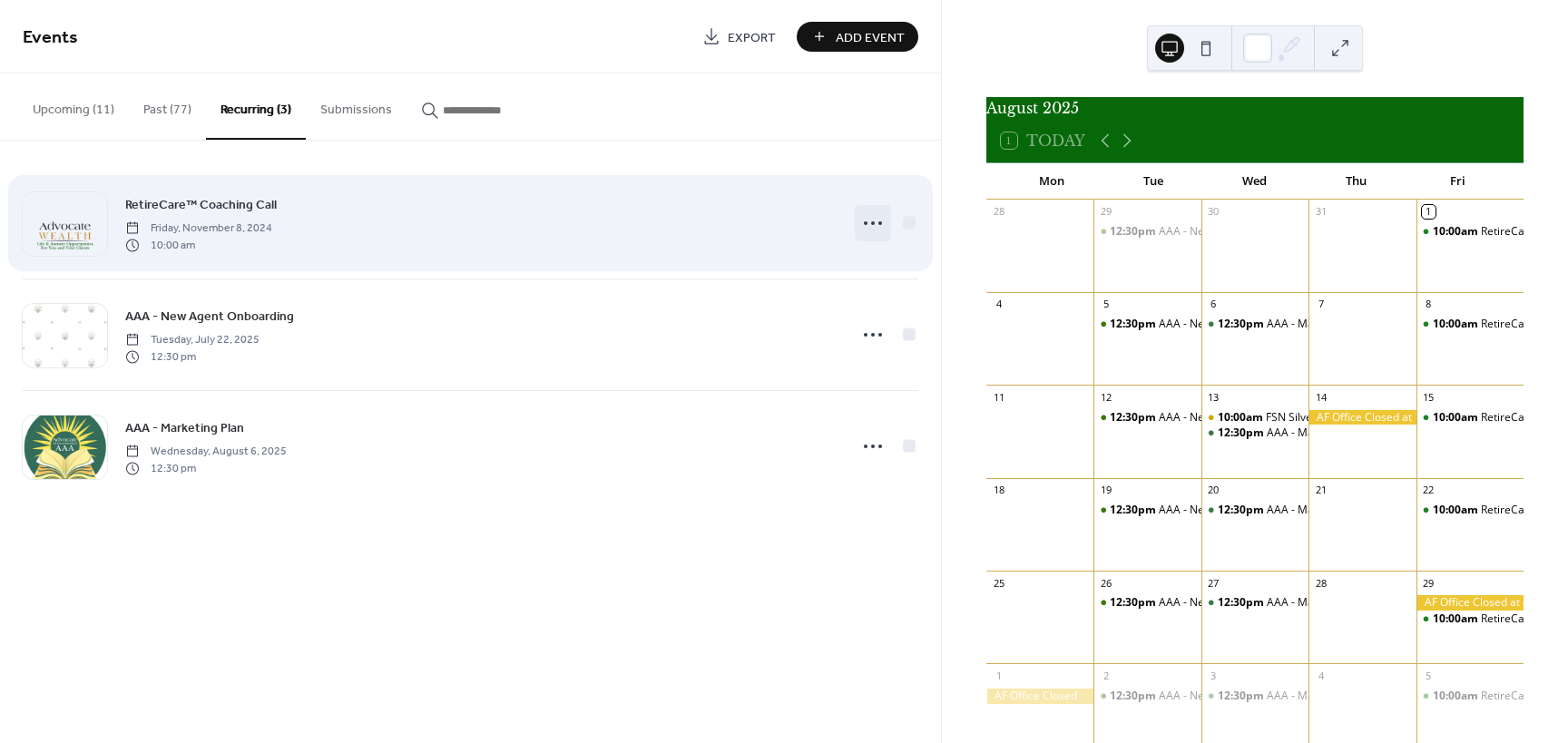 click 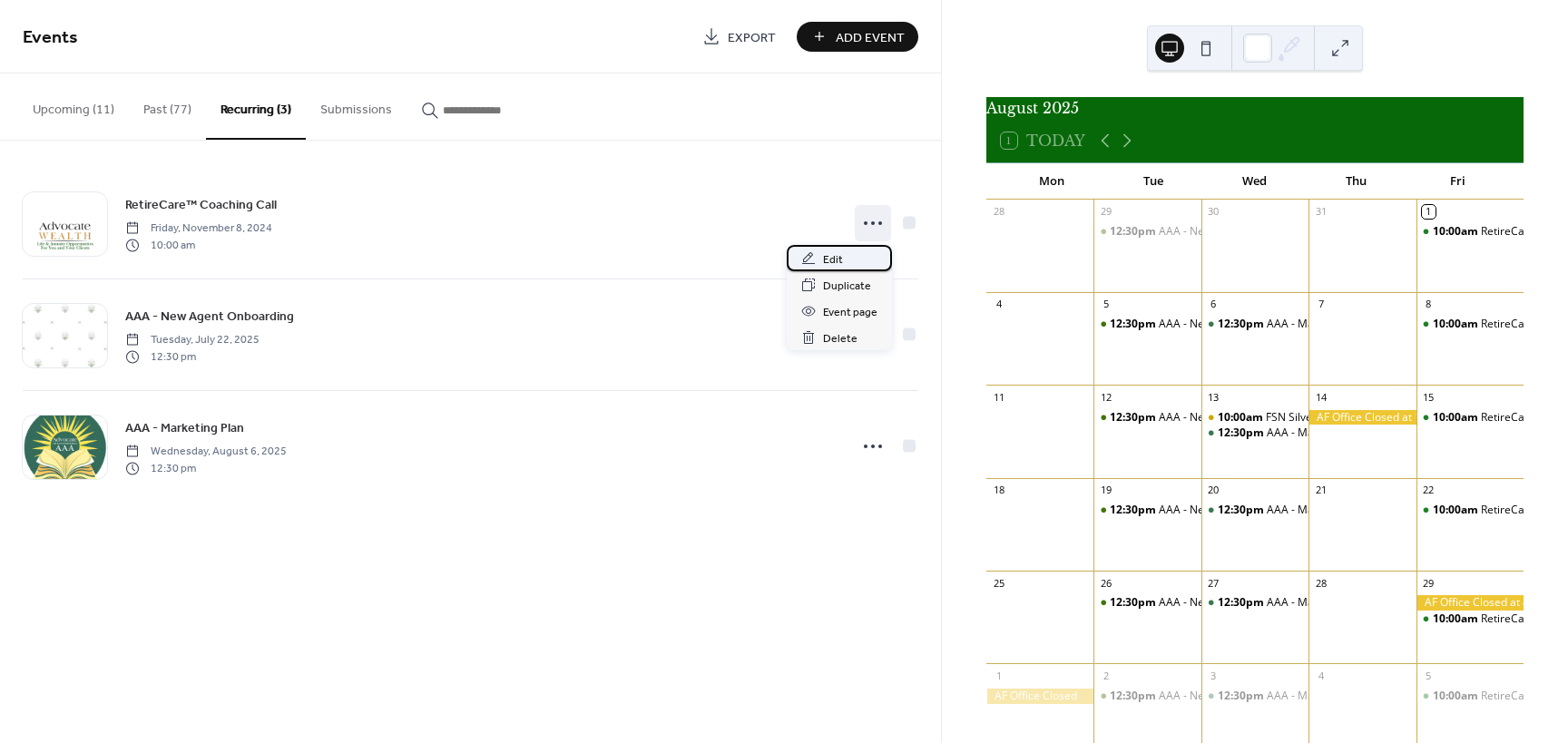 click on "Edit" at bounding box center (833, 259) 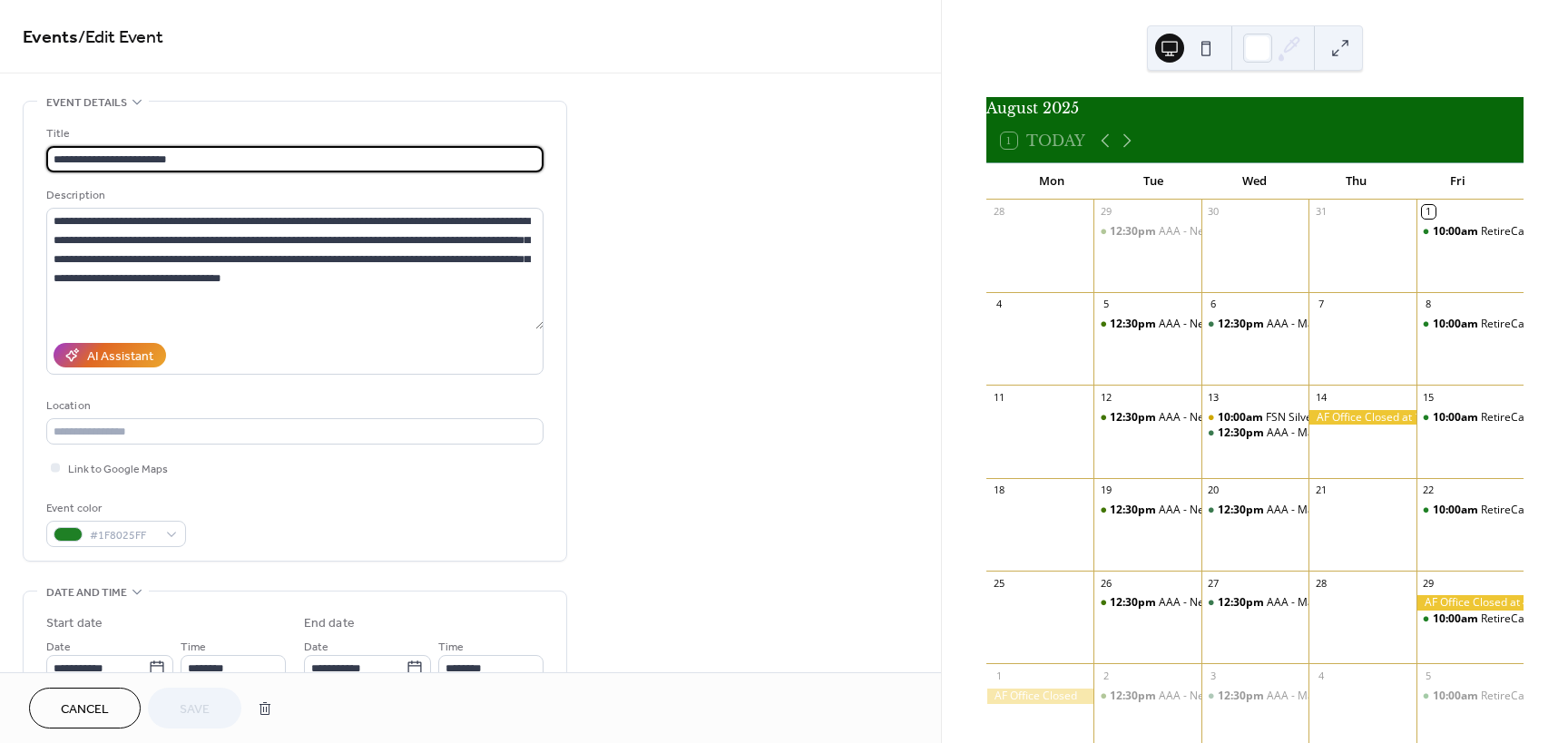 click on "**********" at bounding box center (295, 159) 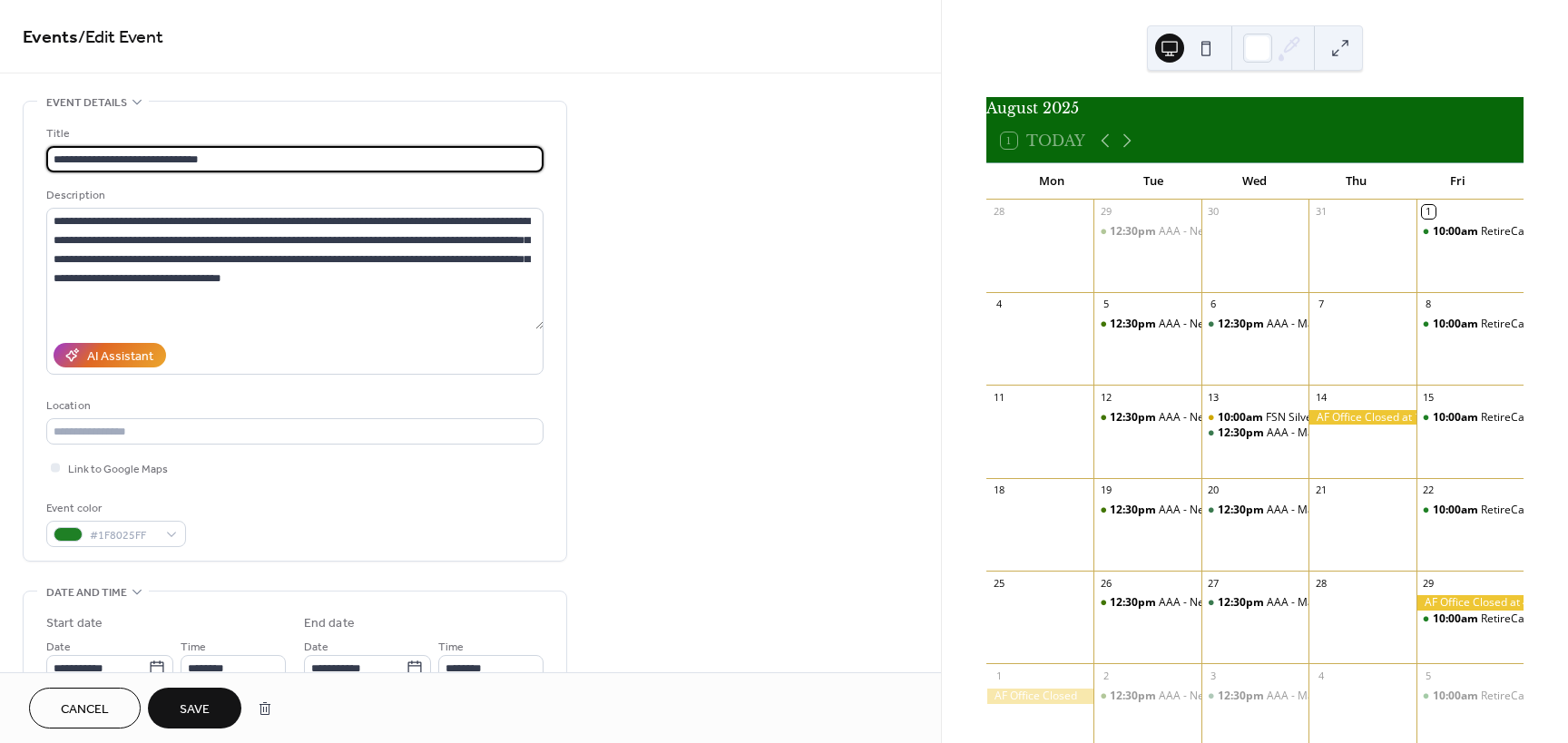 type on "**********" 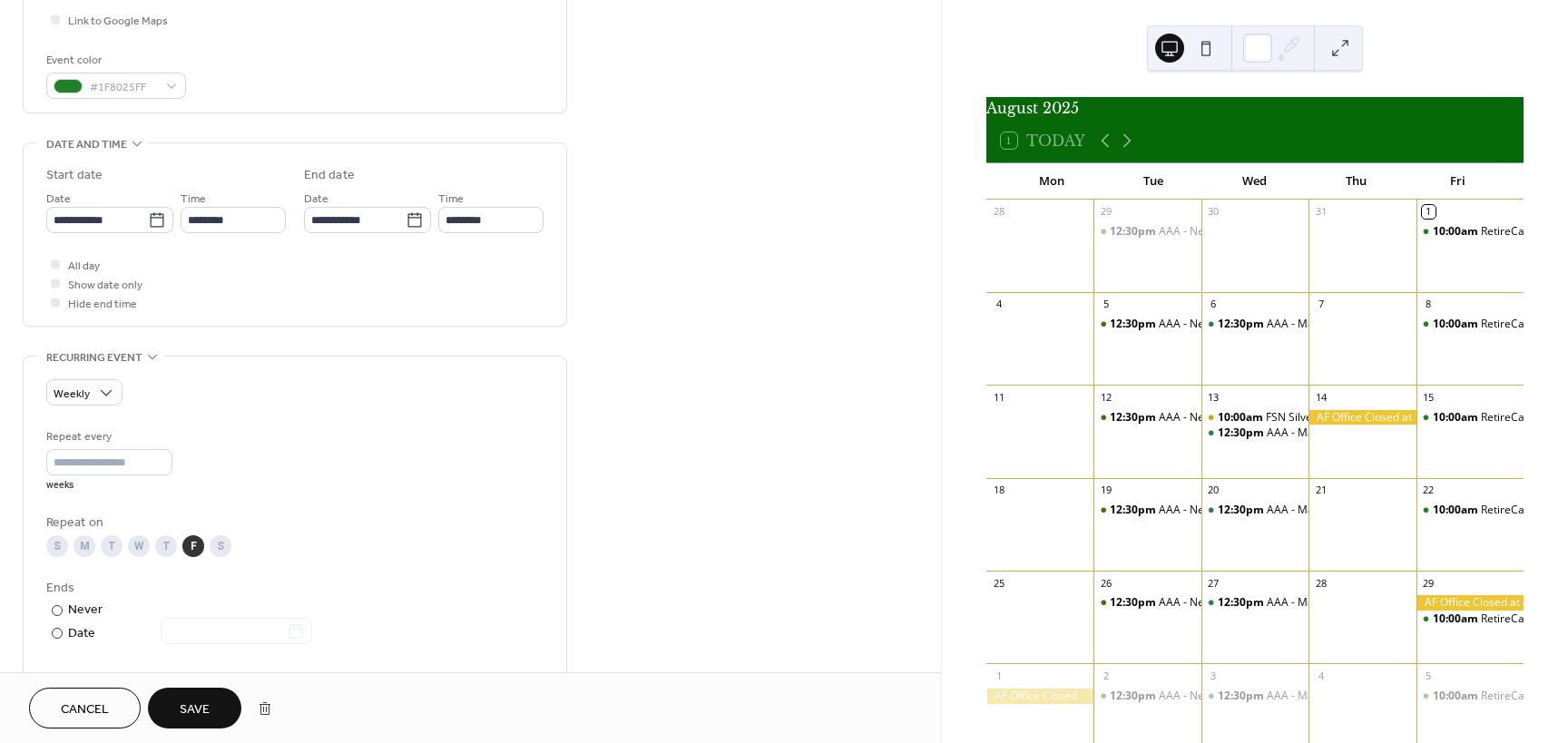 scroll, scrollTop: 454, scrollLeft: 0, axis: vertical 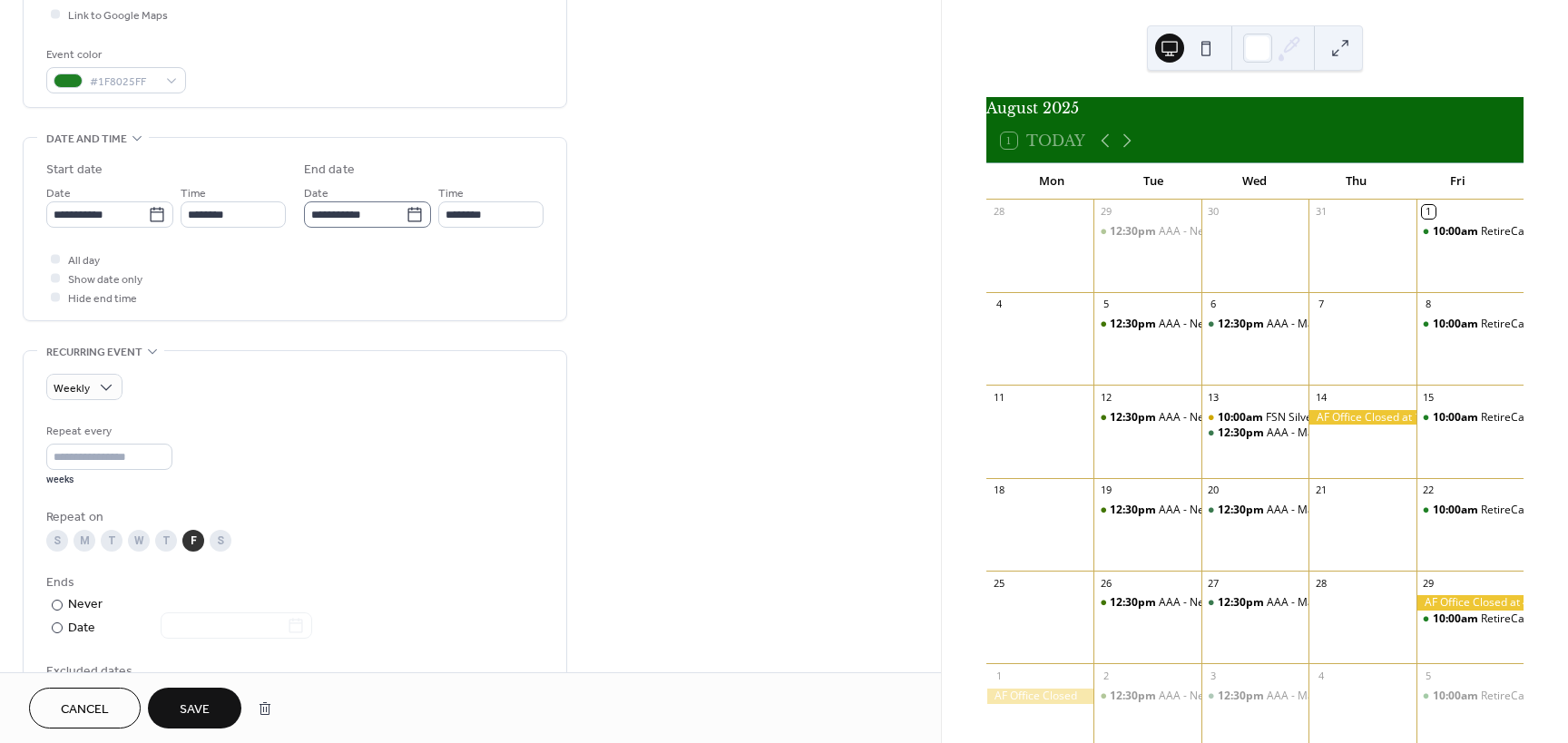 click 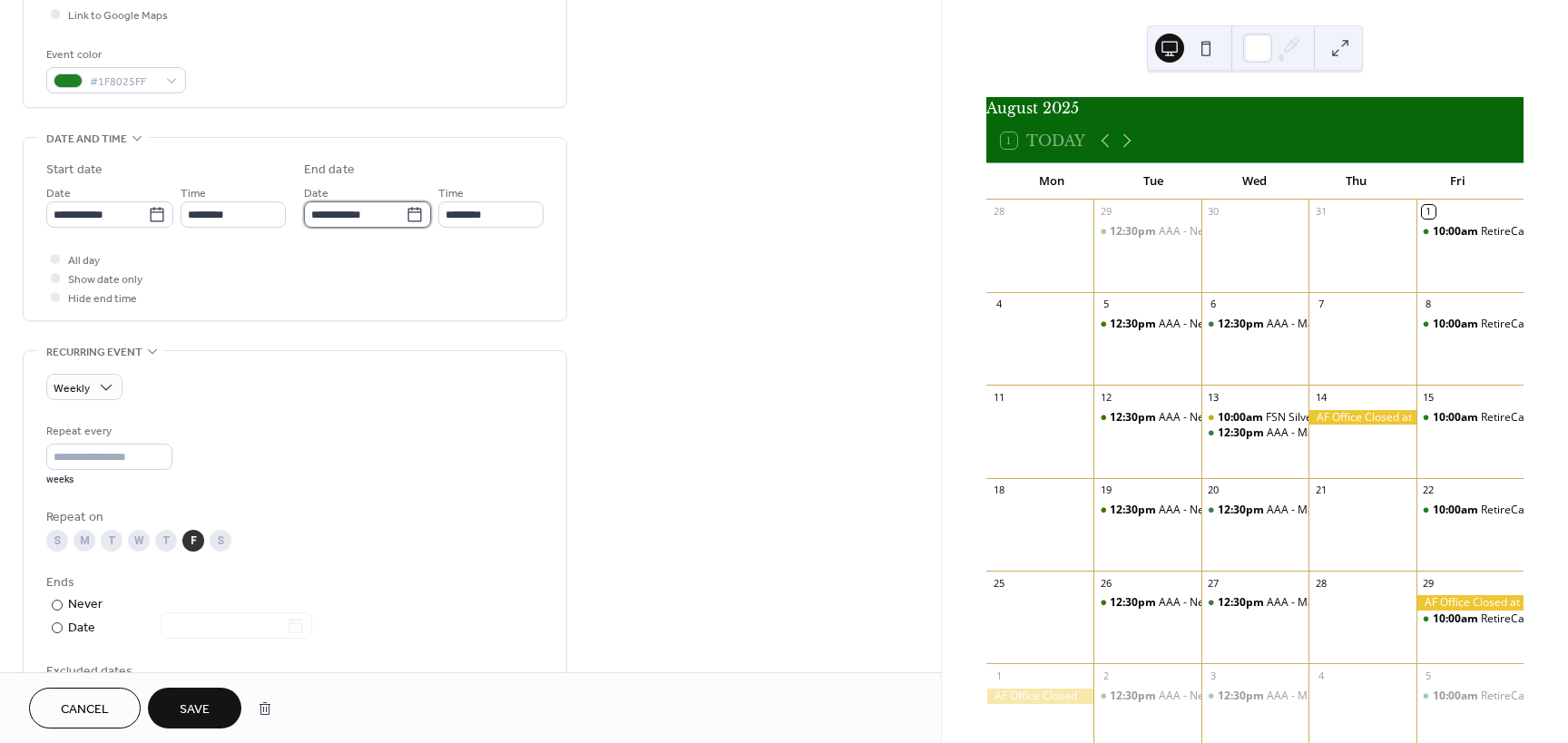 click on "**********" at bounding box center [355, 214] 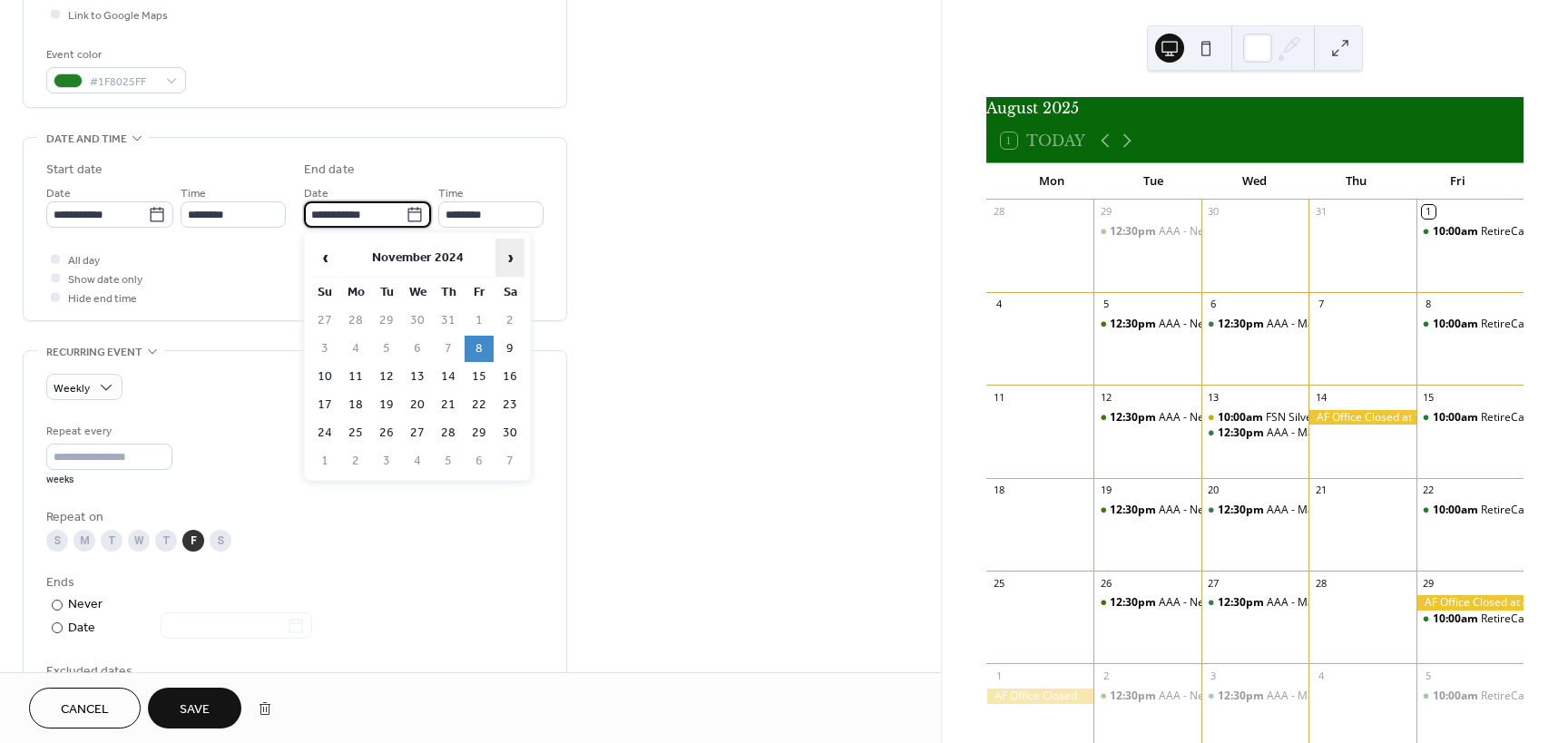 click on "›" at bounding box center (510, 258) 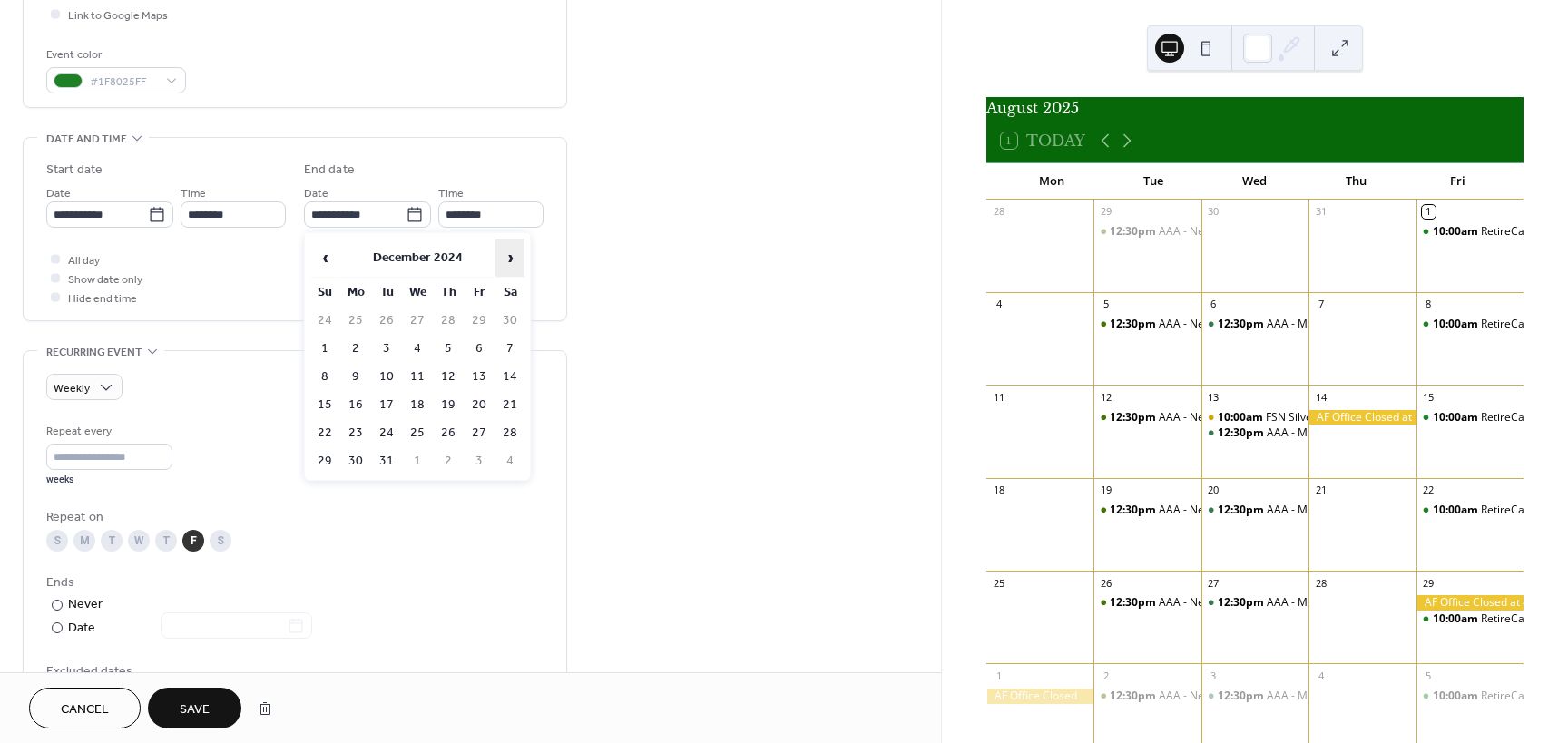 click on "›" at bounding box center (510, 258) 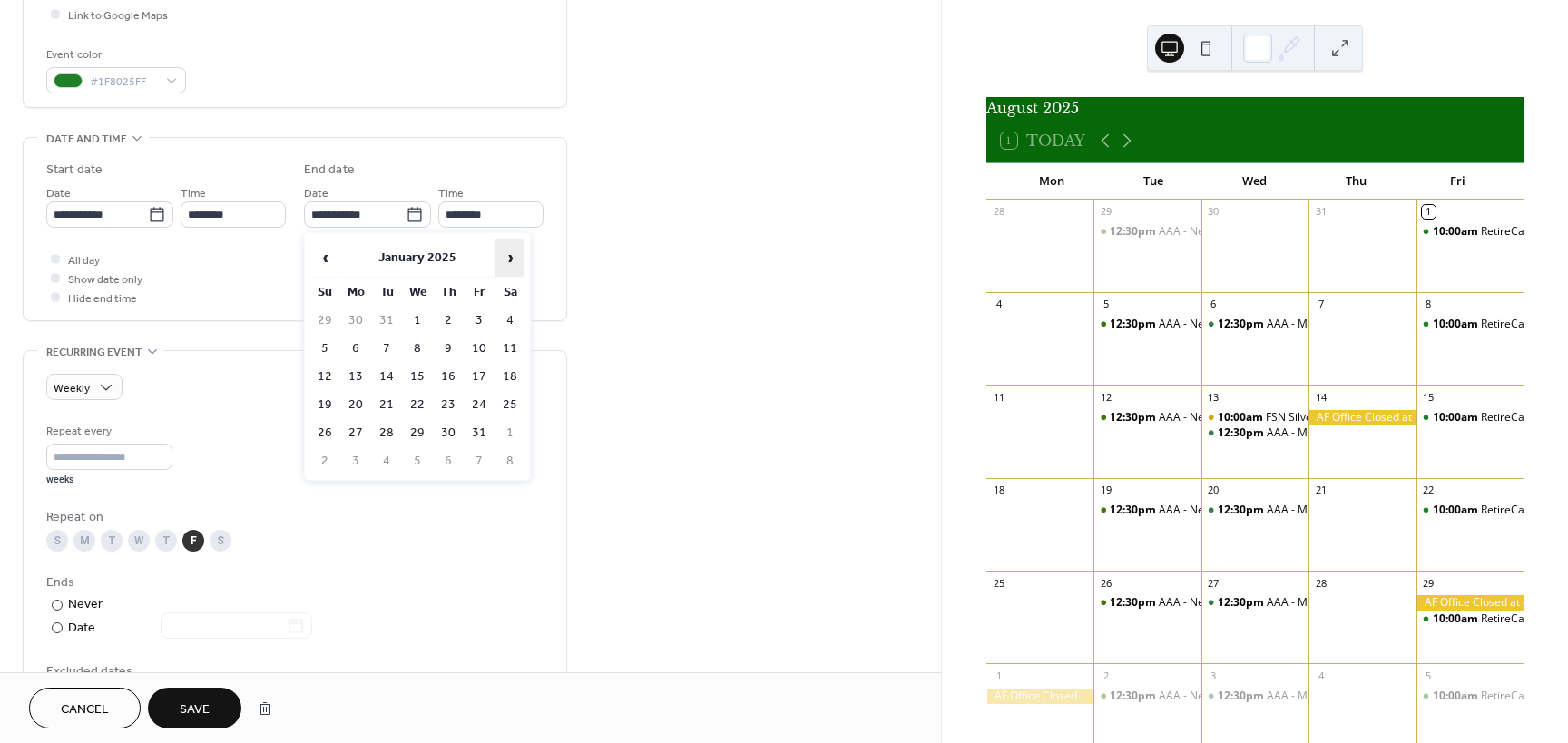 click on "›" at bounding box center [510, 258] 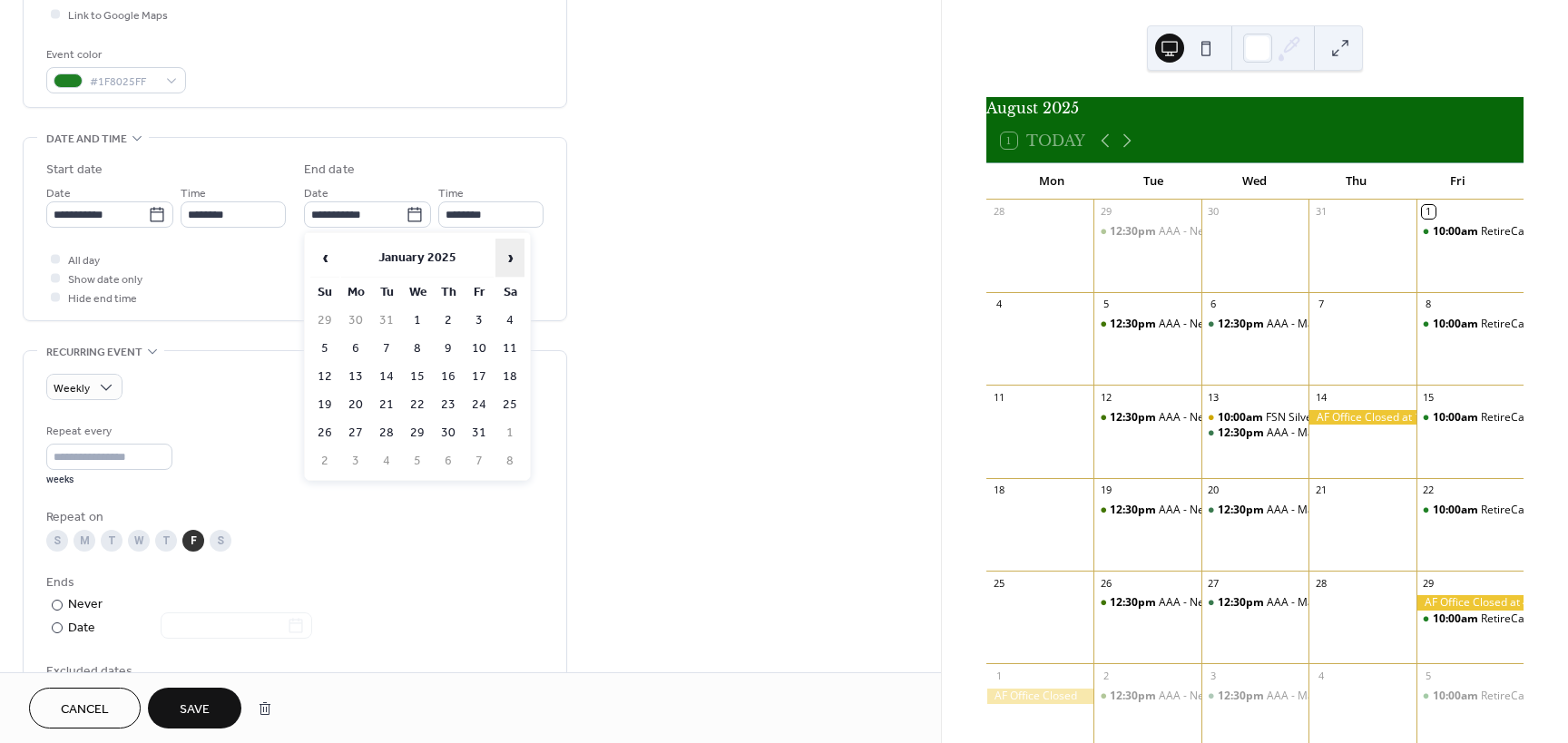 click on "›" at bounding box center [510, 258] 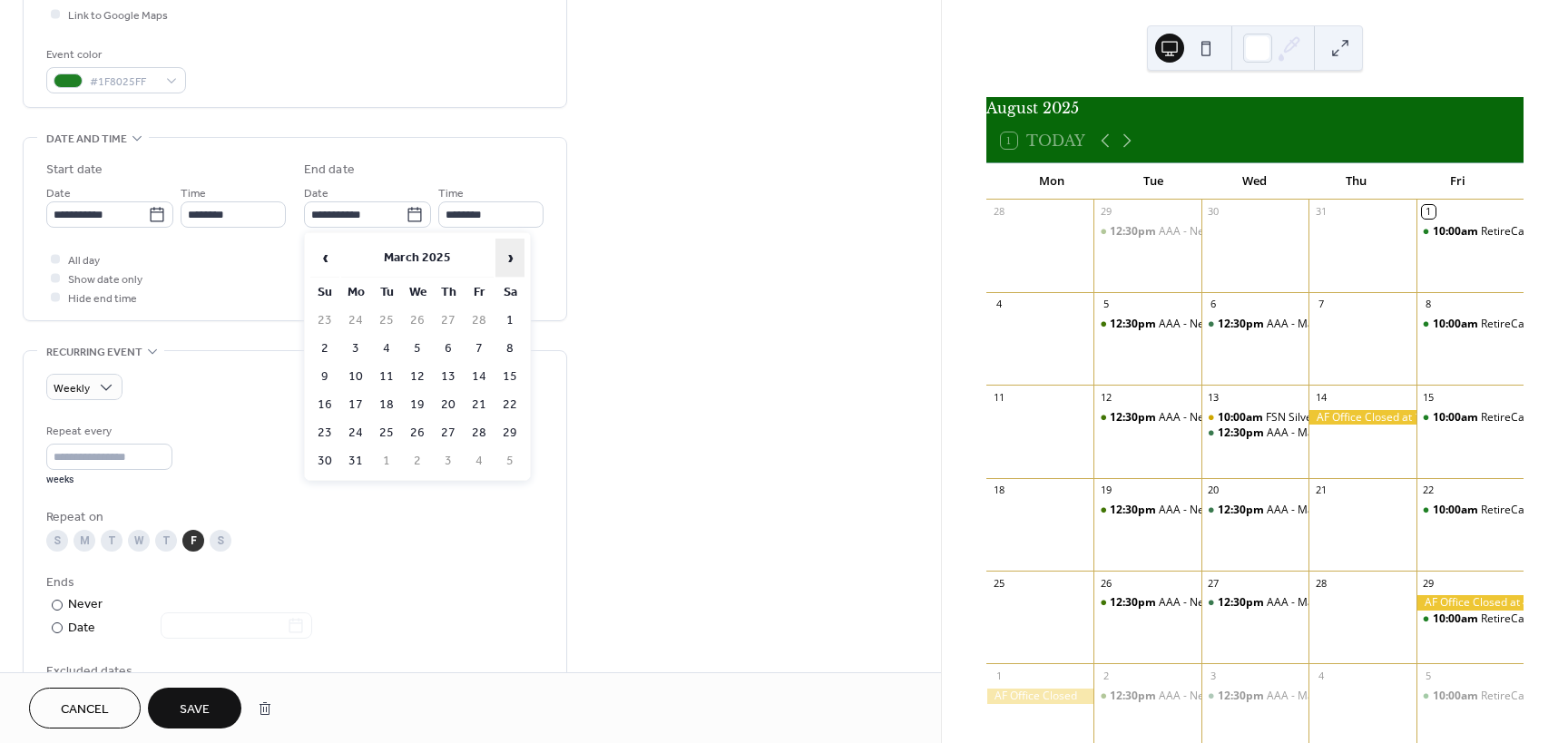 click on "›" at bounding box center (510, 258) 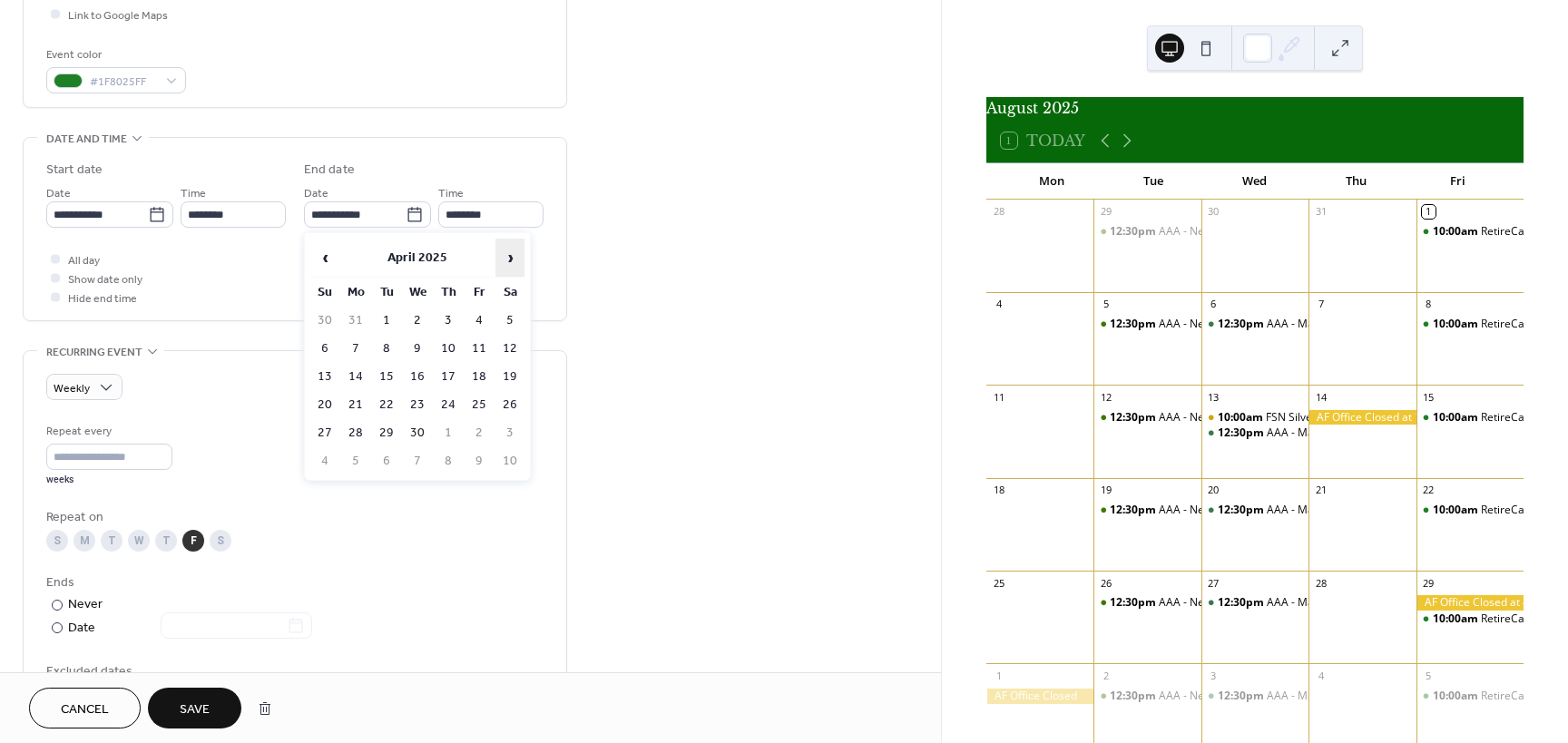 click on "›" at bounding box center (510, 258) 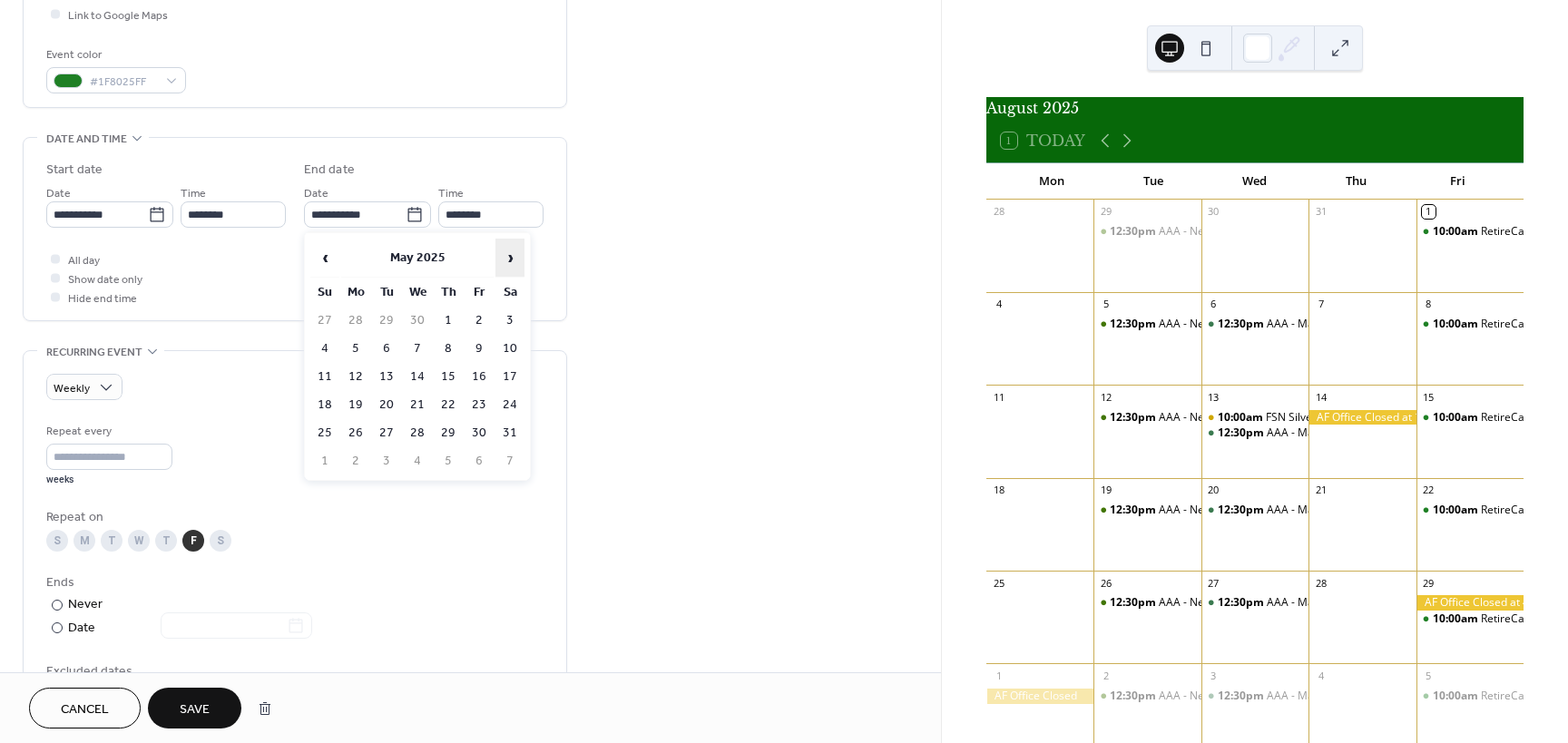 click on "›" at bounding box center [510, 258] 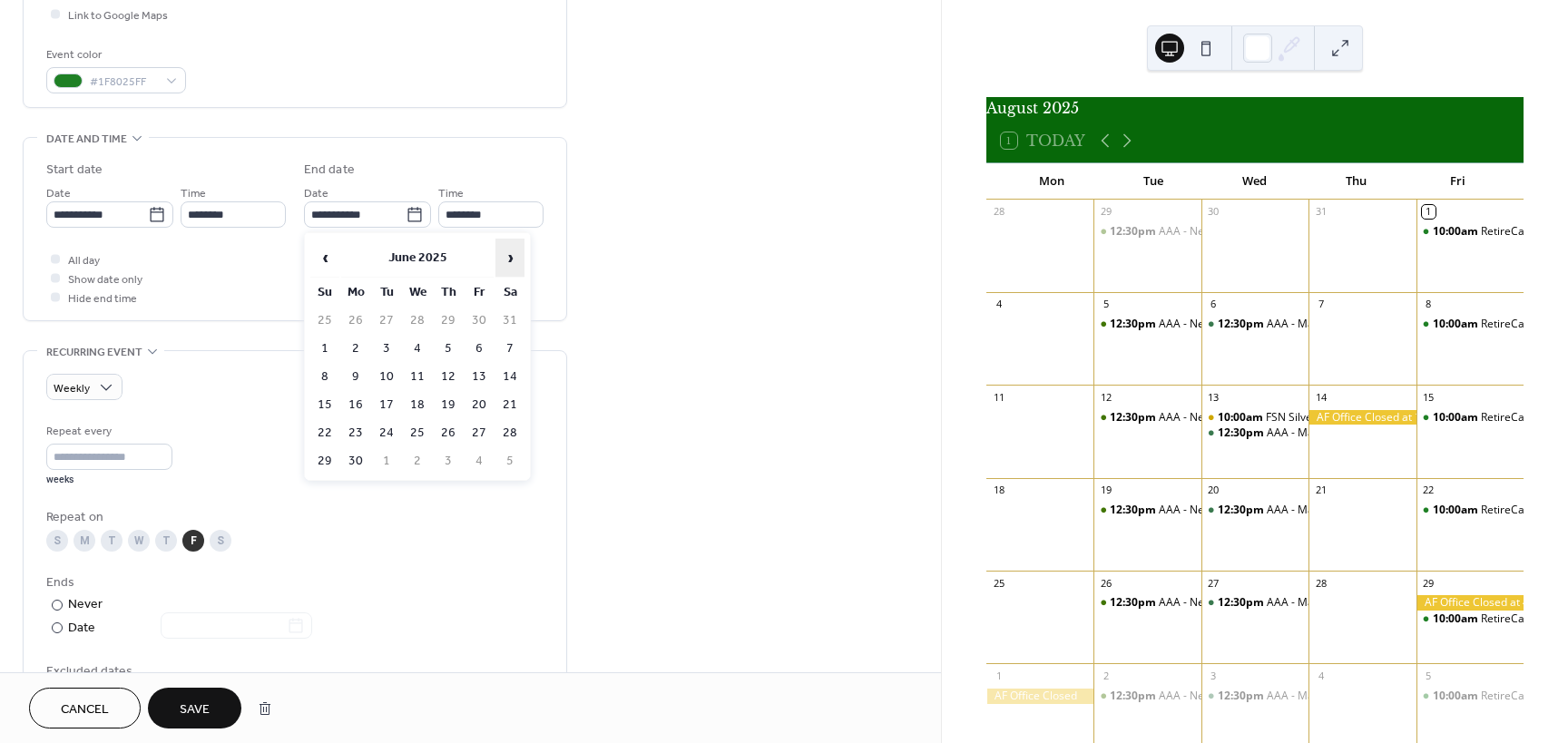 click on "›" at bounding box center (510, 258) 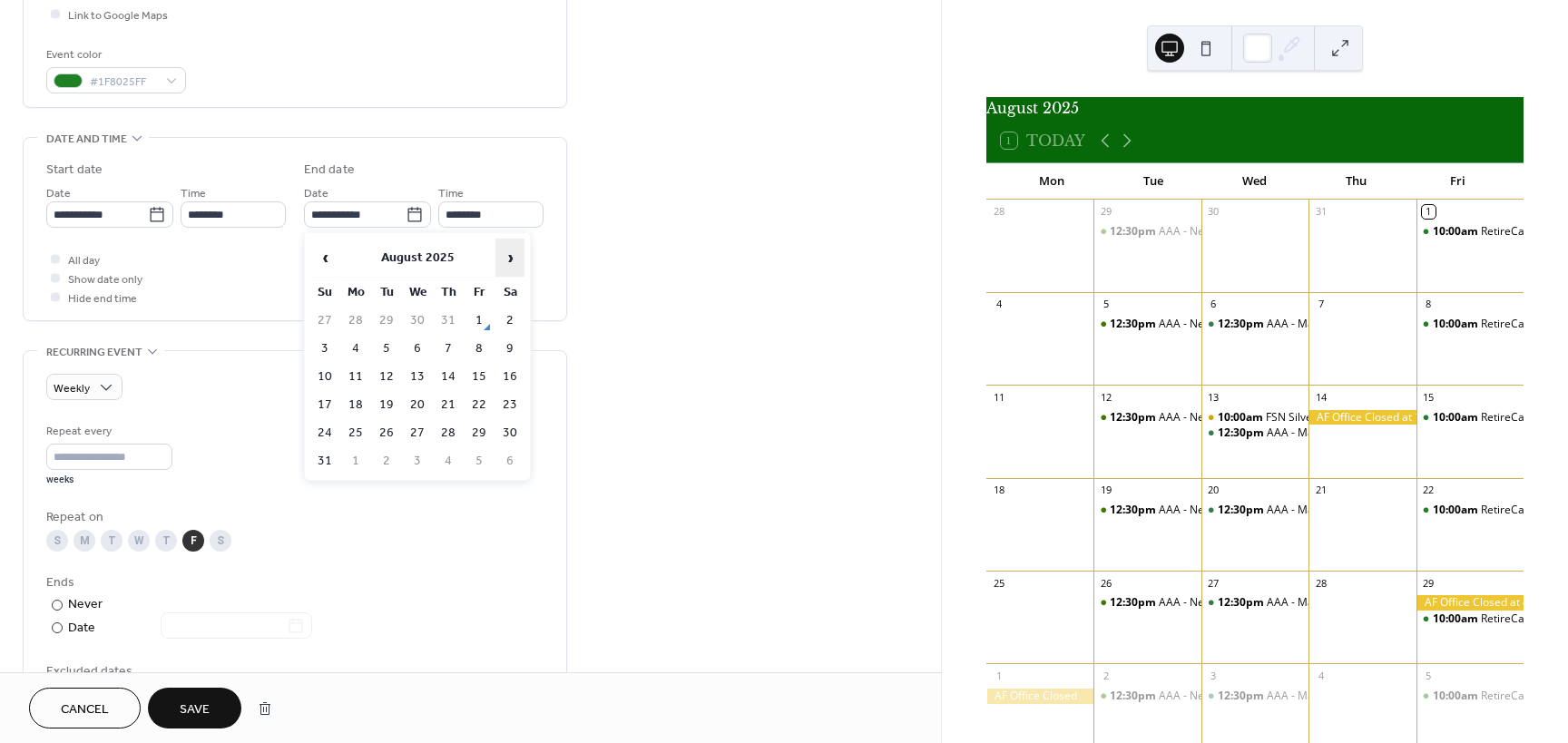 click on "›" at bounding box center (510, 258) 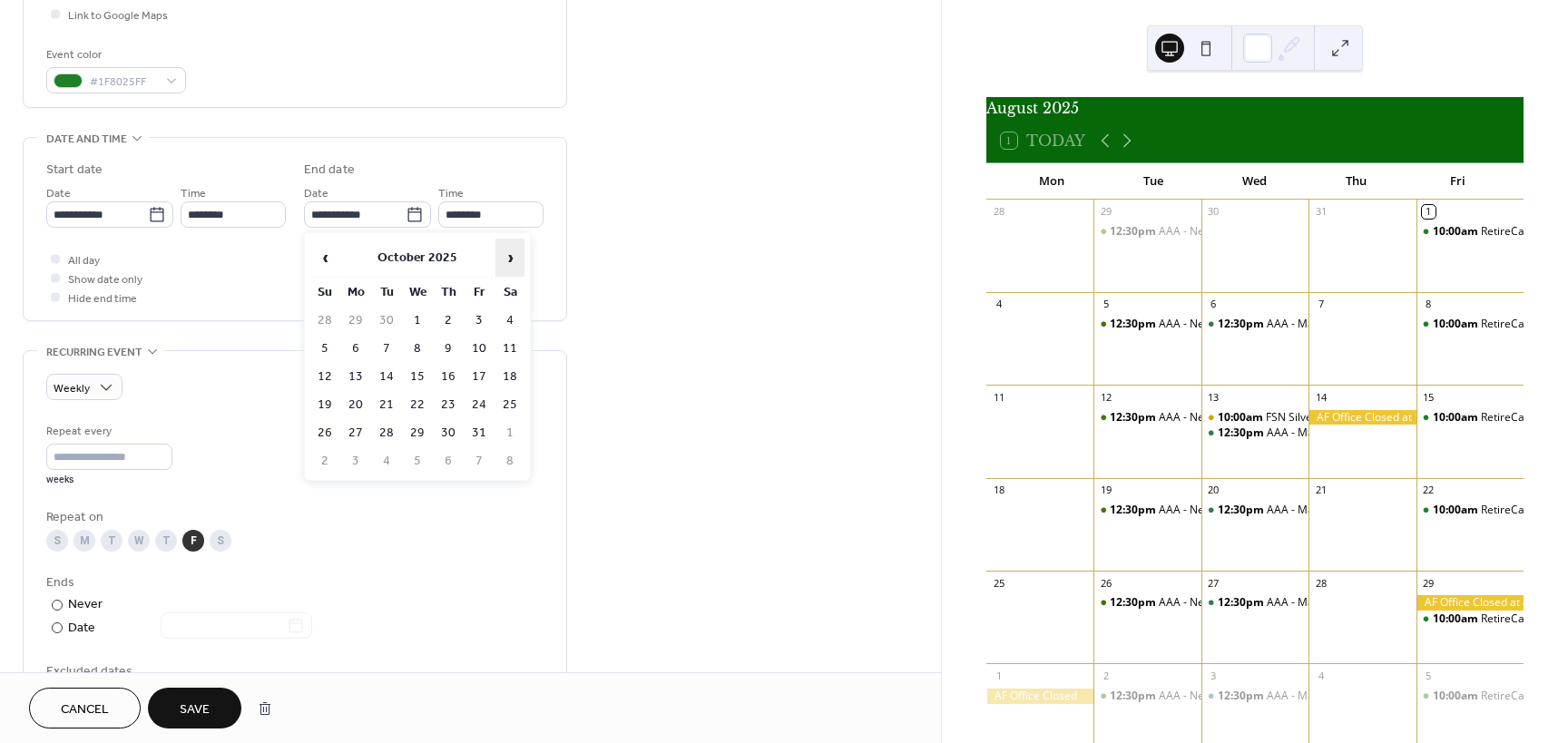 click on "›" at bounding box center (510, 258) 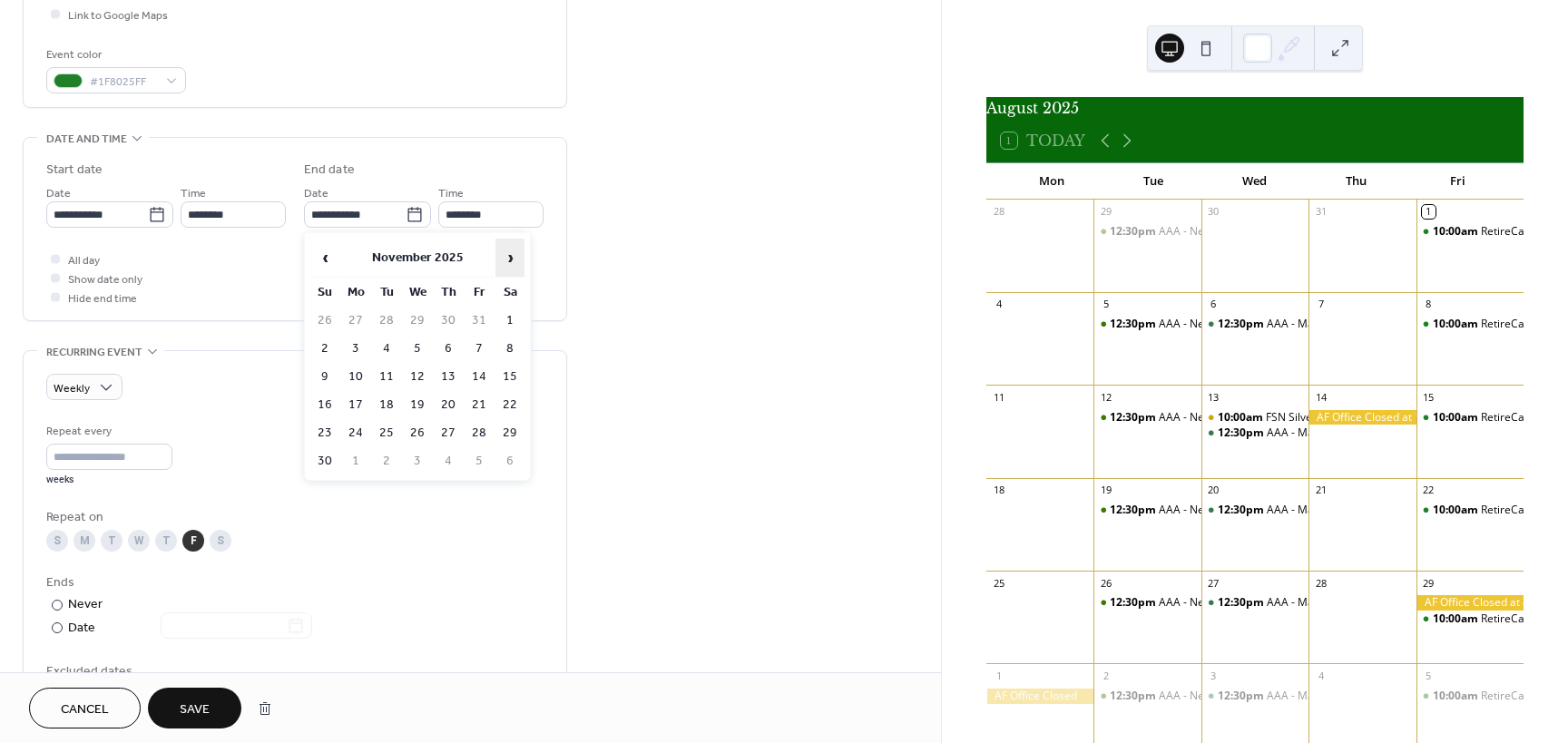 click on "›" at bounding box center (510, 258) 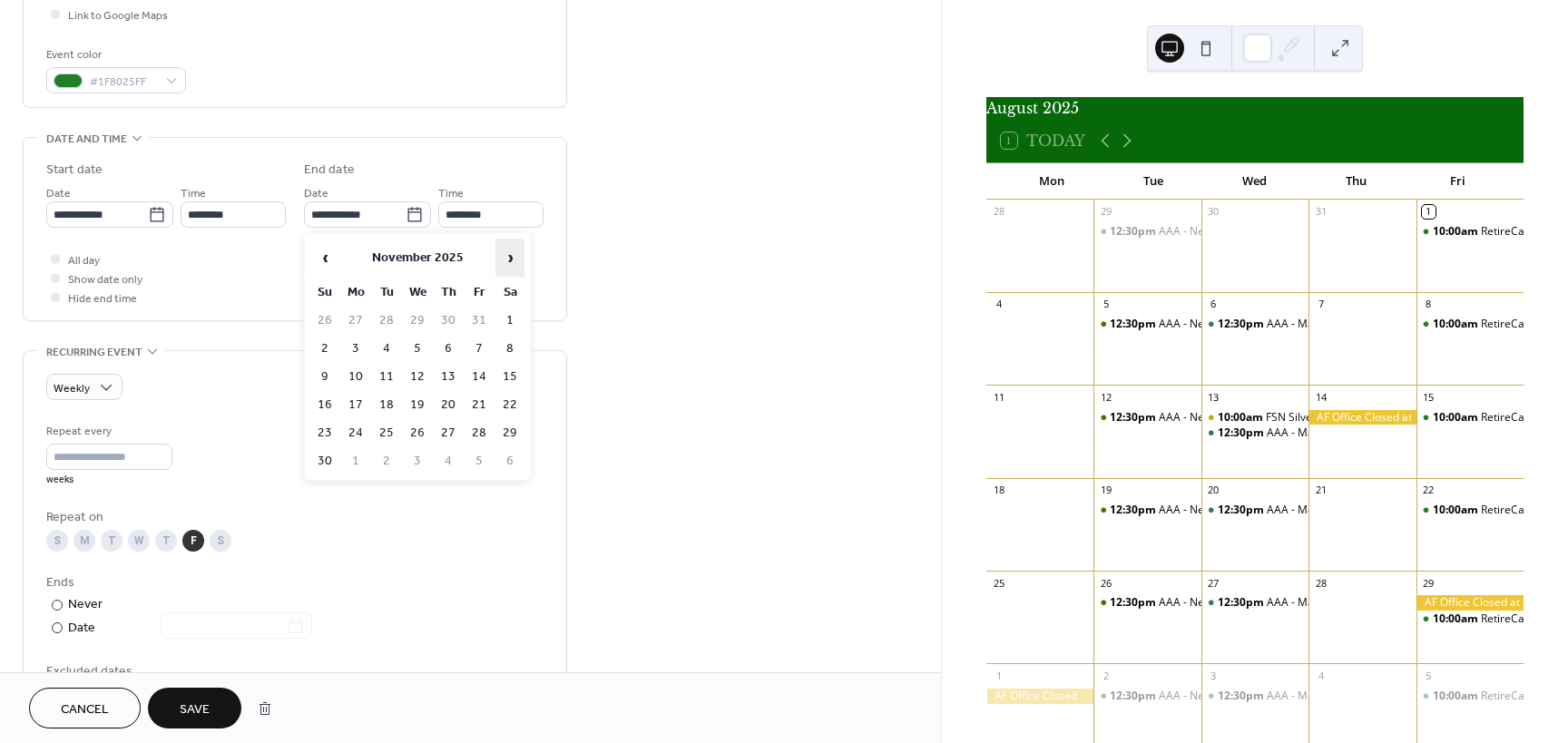 click on "›" at bounding box center (510, 258) 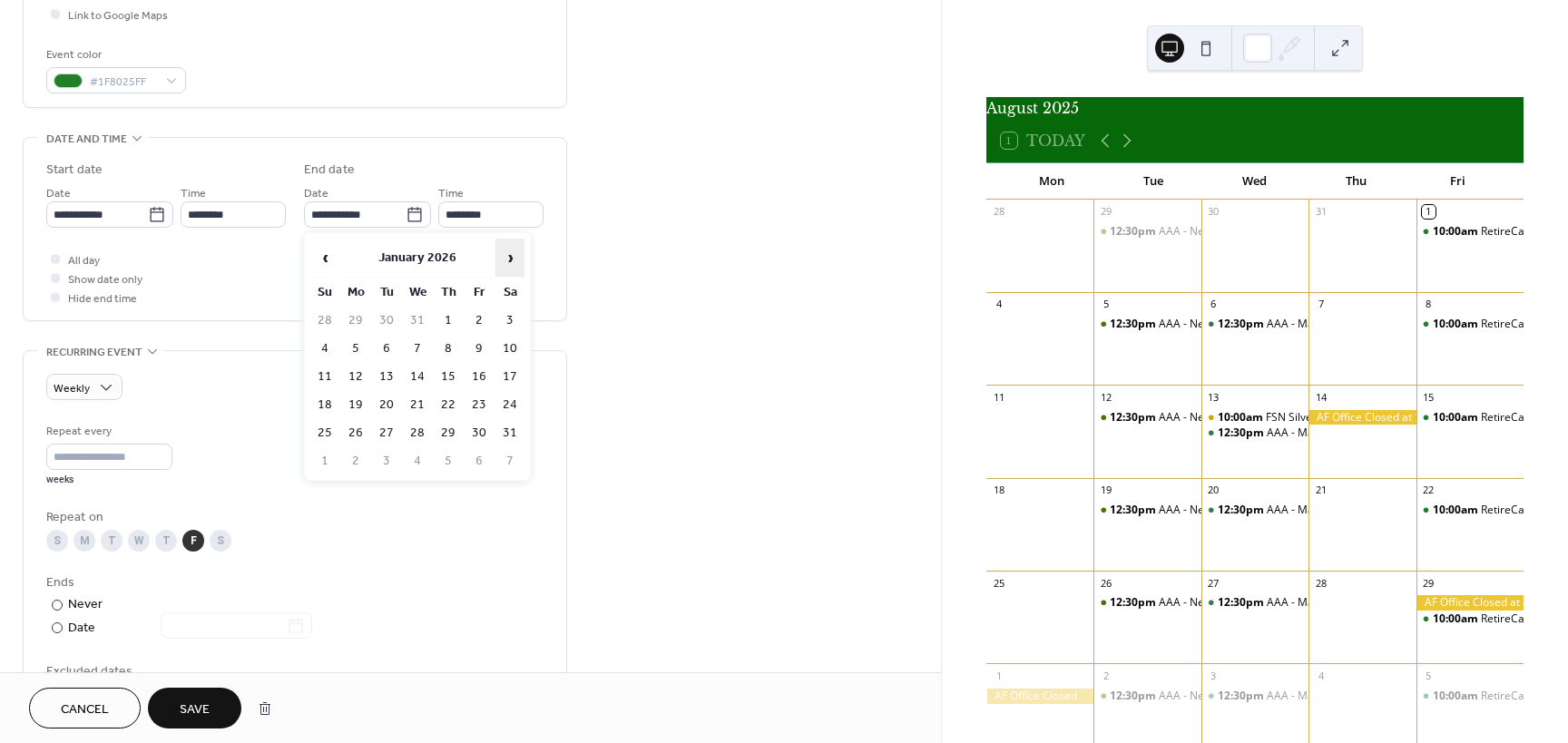 click on "›" at bounding box center [510, 258] 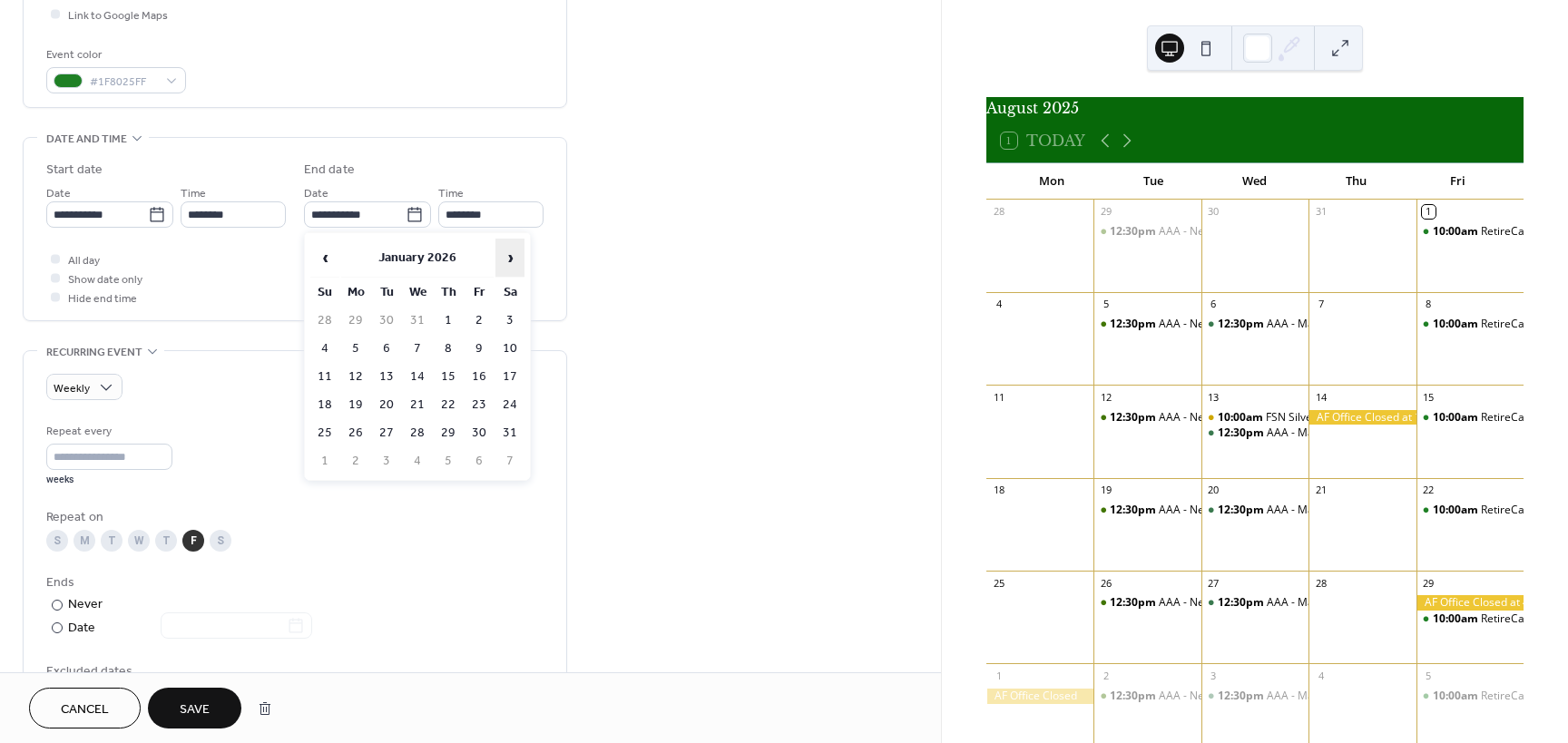 click on "›" at bounding box center (510, 258) 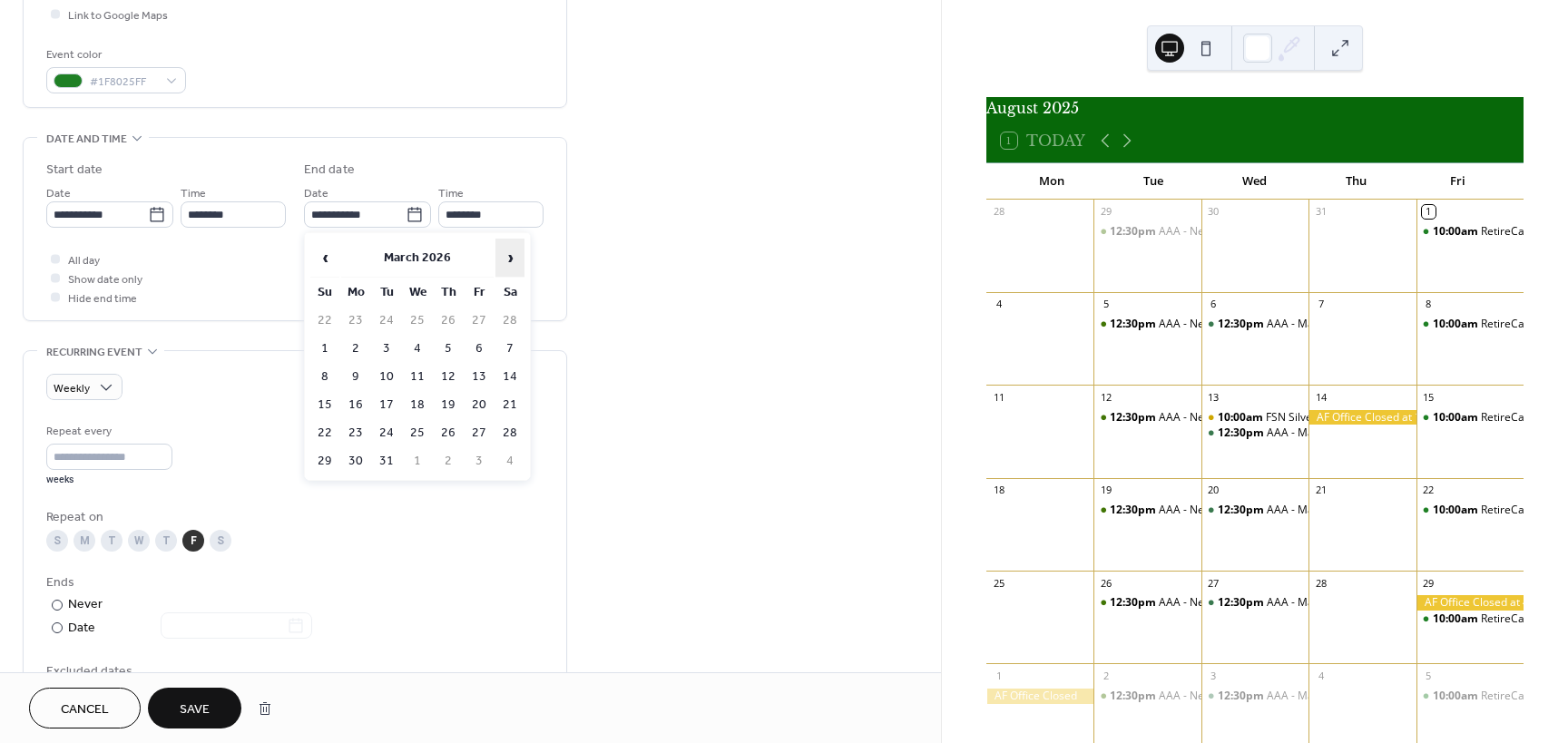 click on "›" at bounding box center (510, 258) 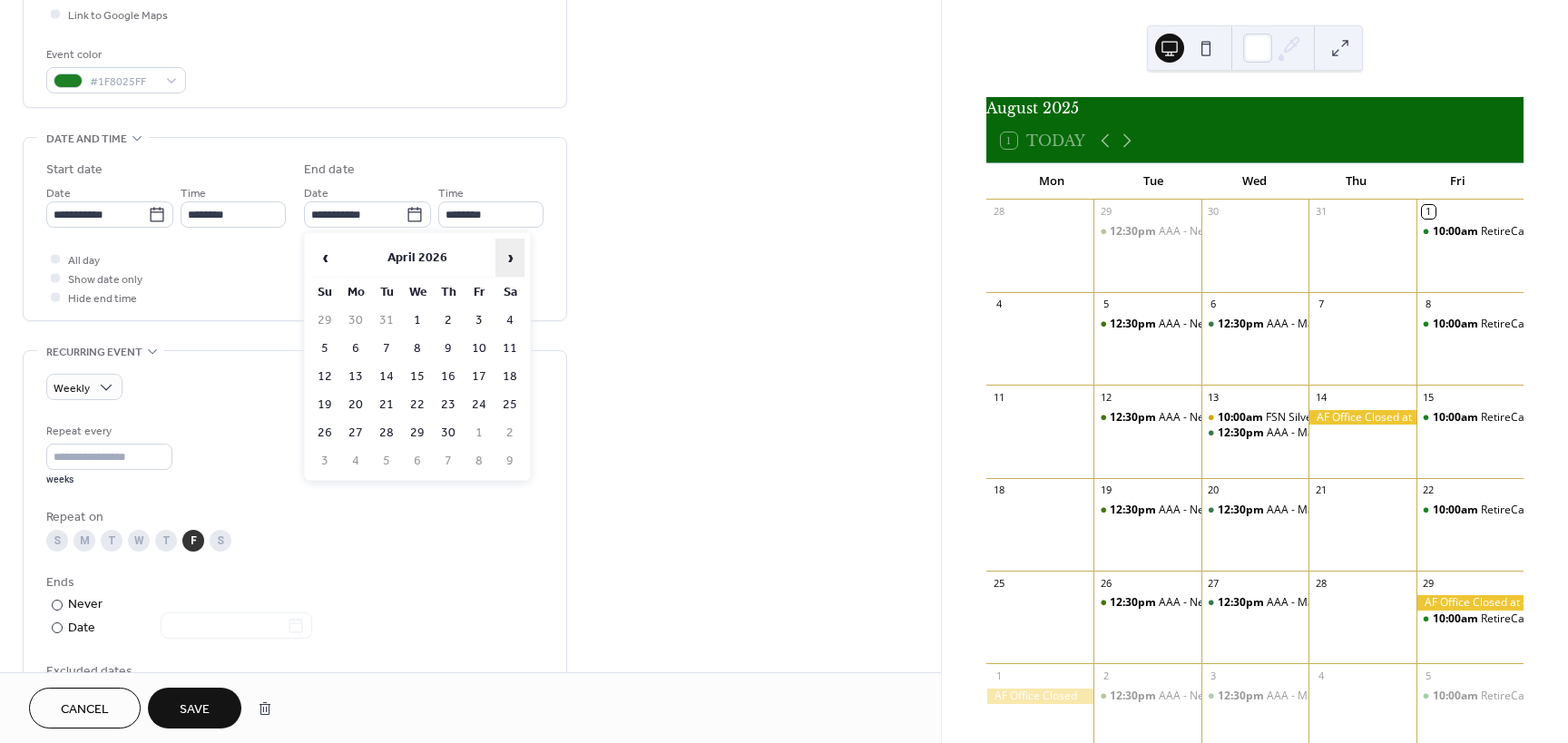 click on "›" at bounding box center [510, 258] 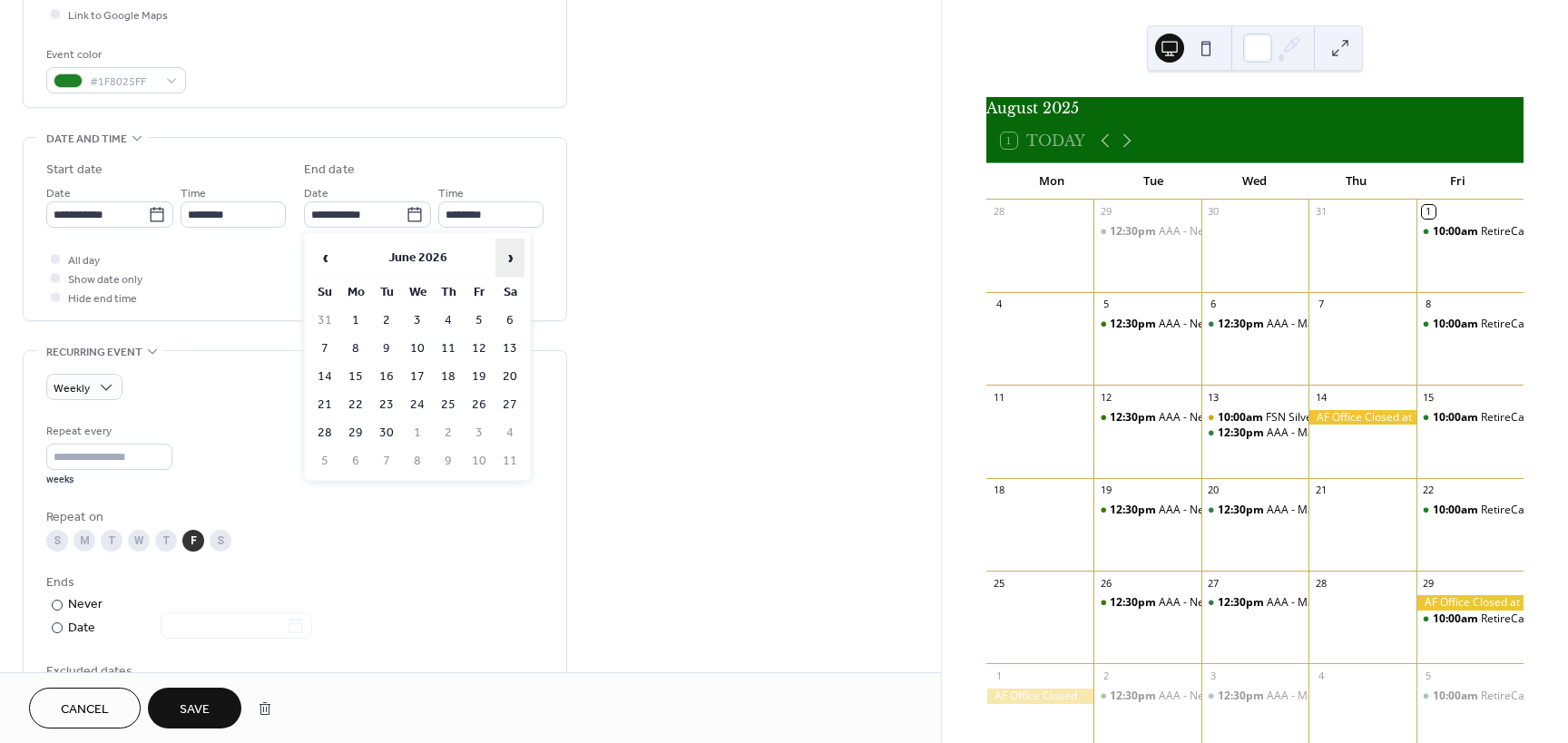 click on "›" at bounding box center [510, 258] 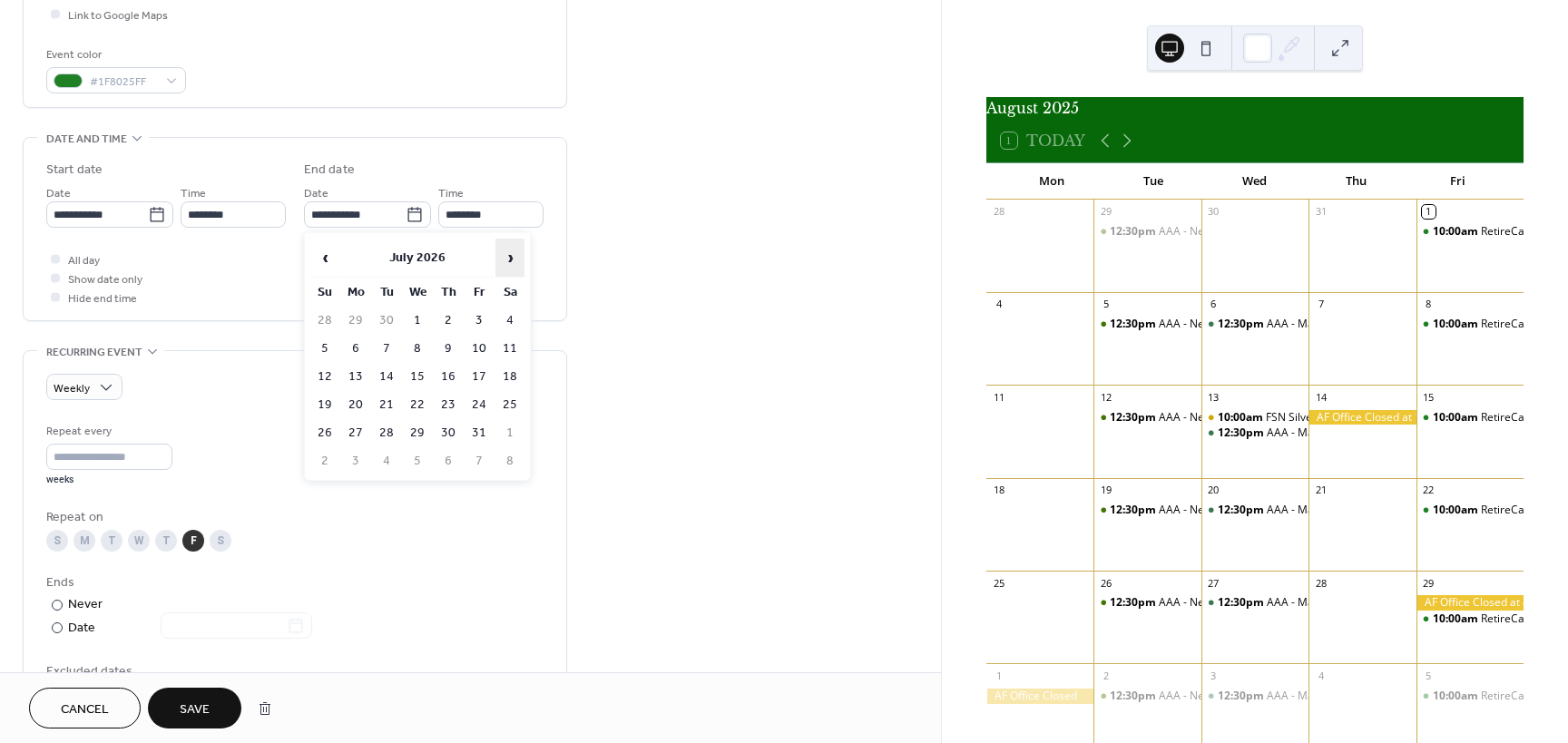click on "›" at bounding box center (510, 258) 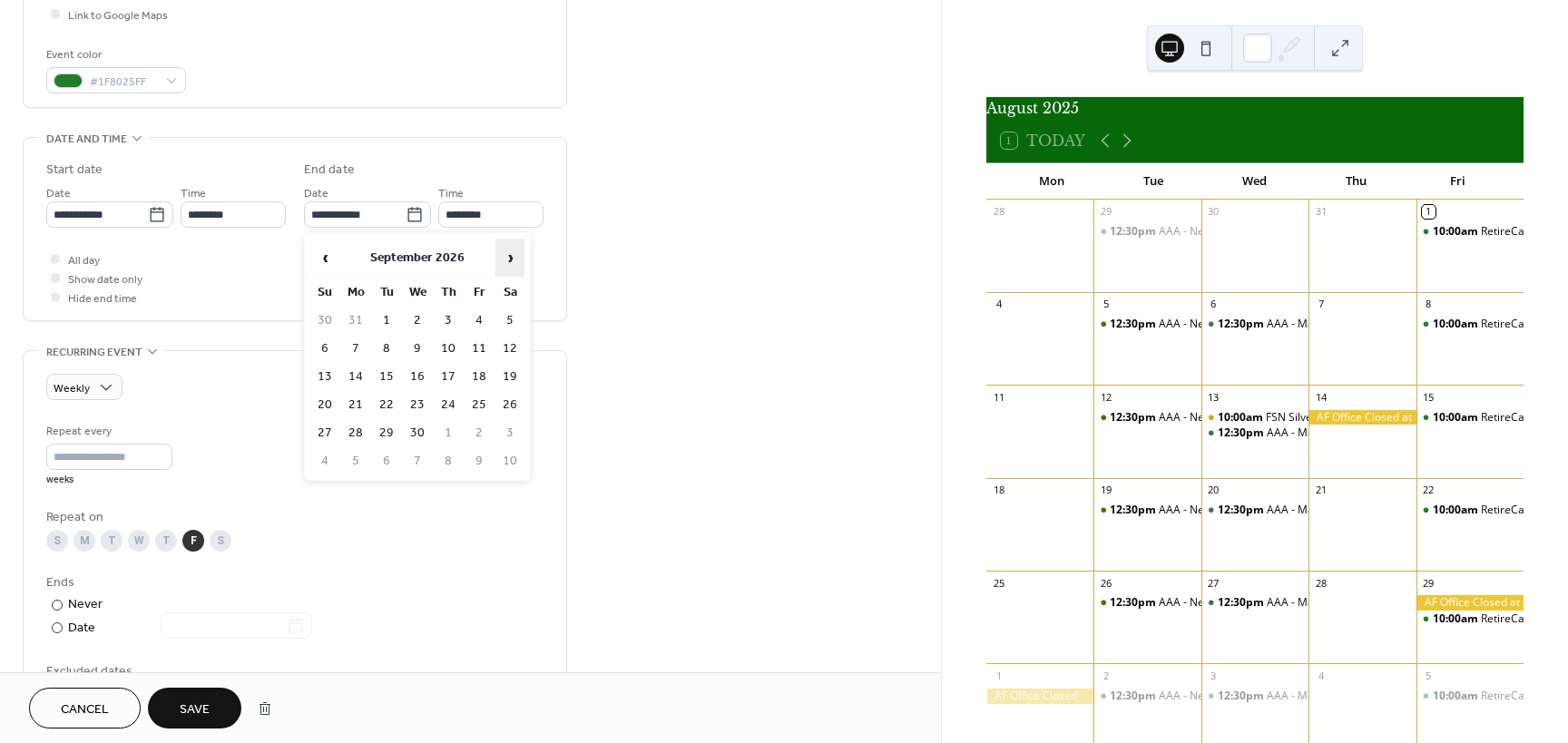 click on "›" at bounding box center [510, 258] 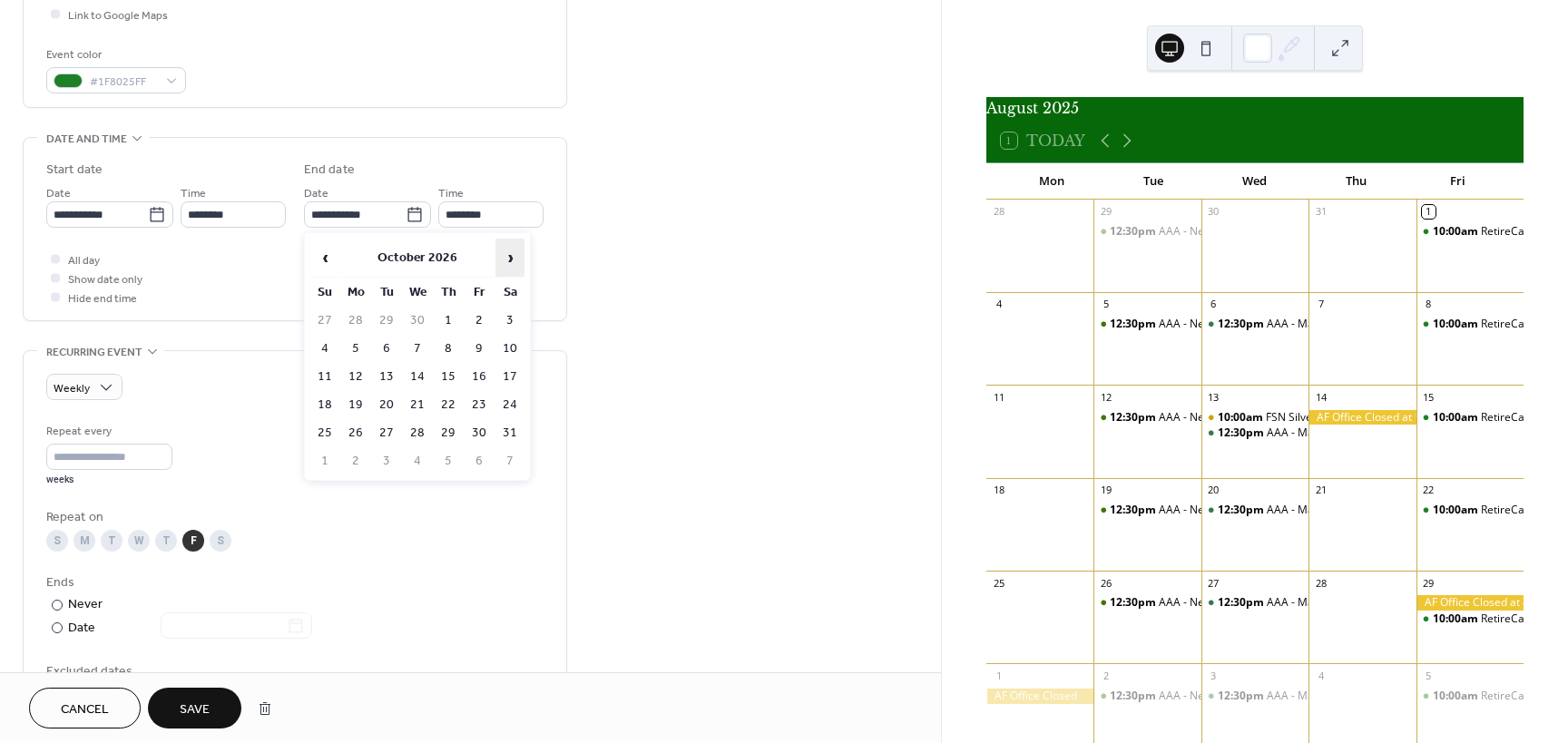 click on "›" at bounding box center (510, 258) 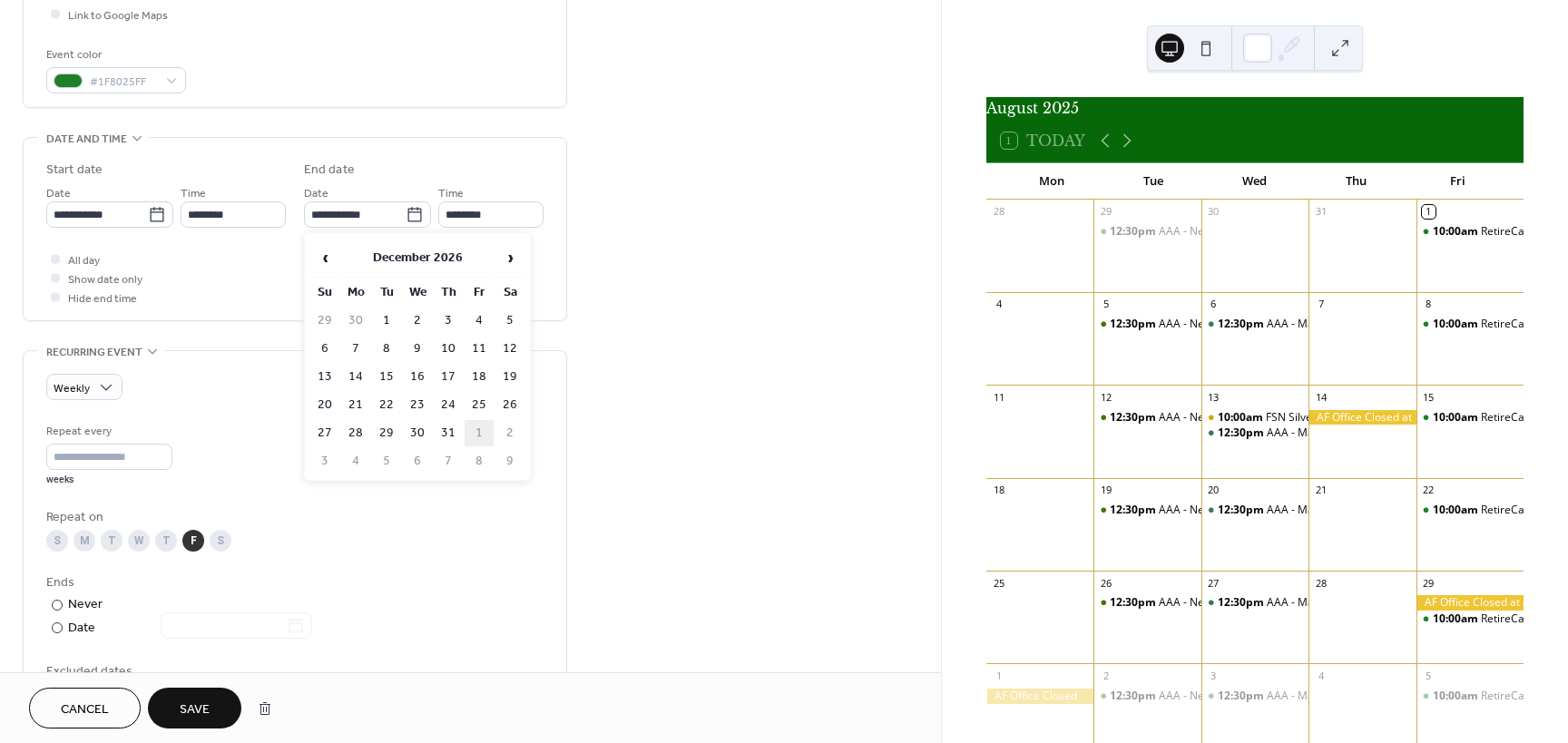 click on "1" at bounding box center [479, 433] 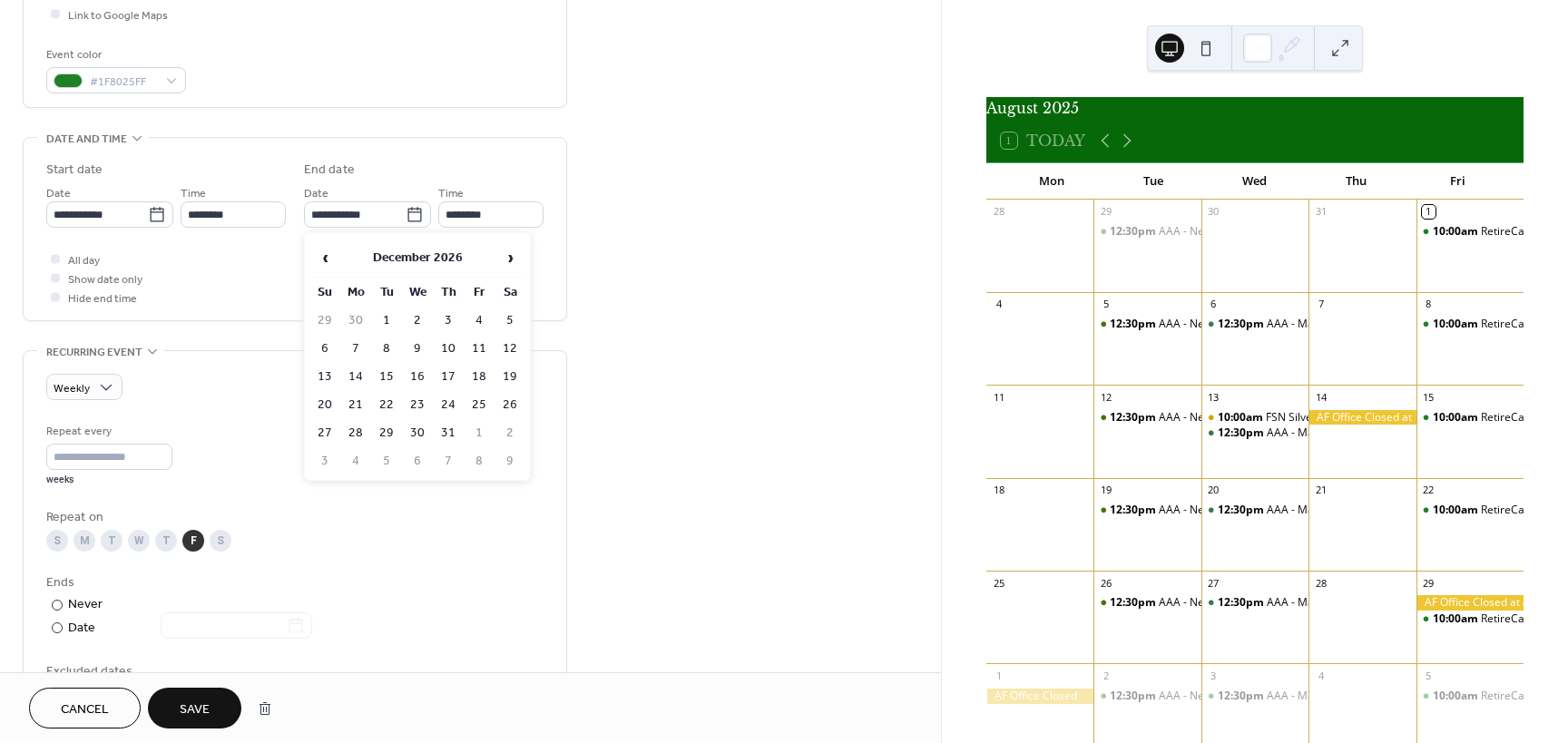 type on "**********" 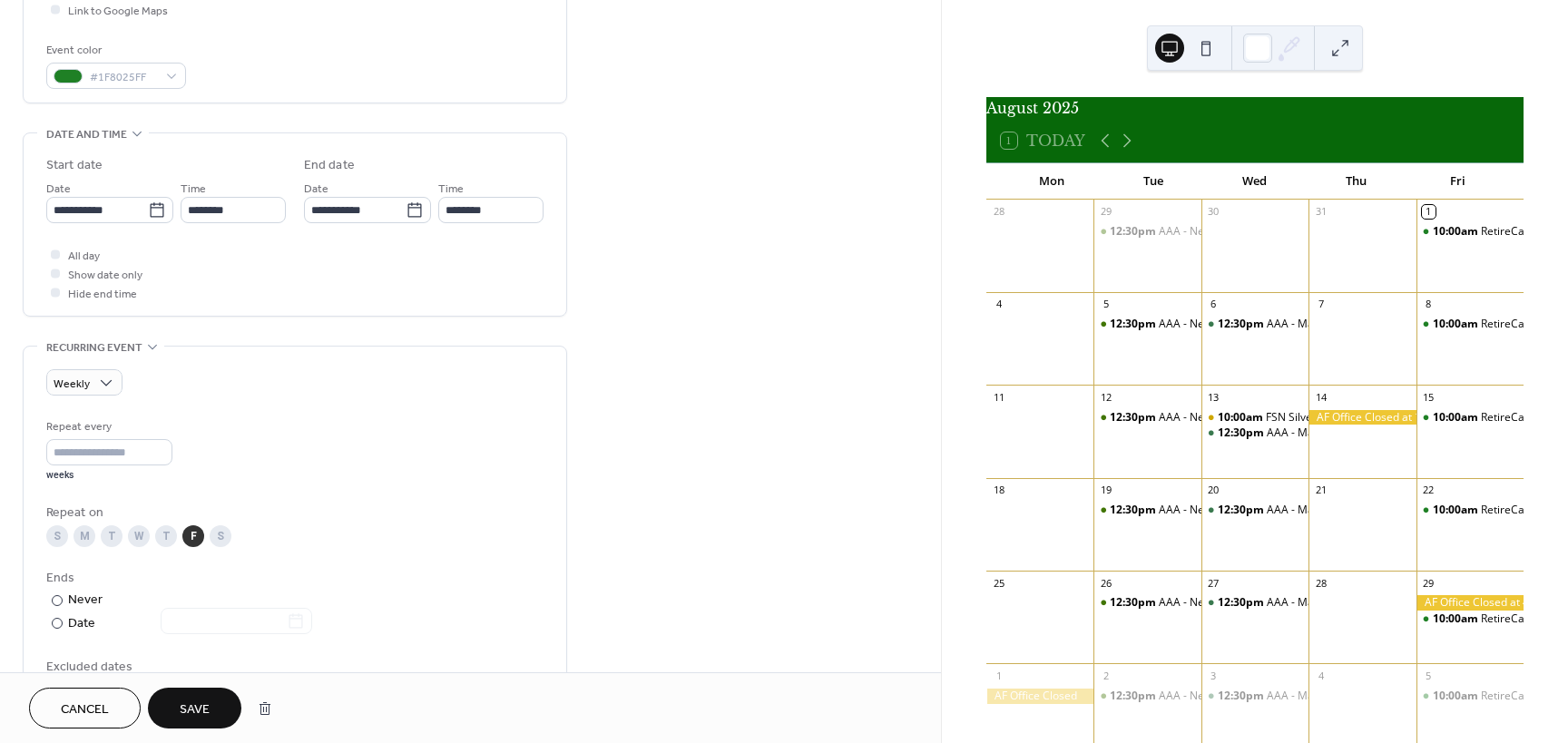 scroll, scrollTop: 454, scrollLeft: 0, axis: vertical 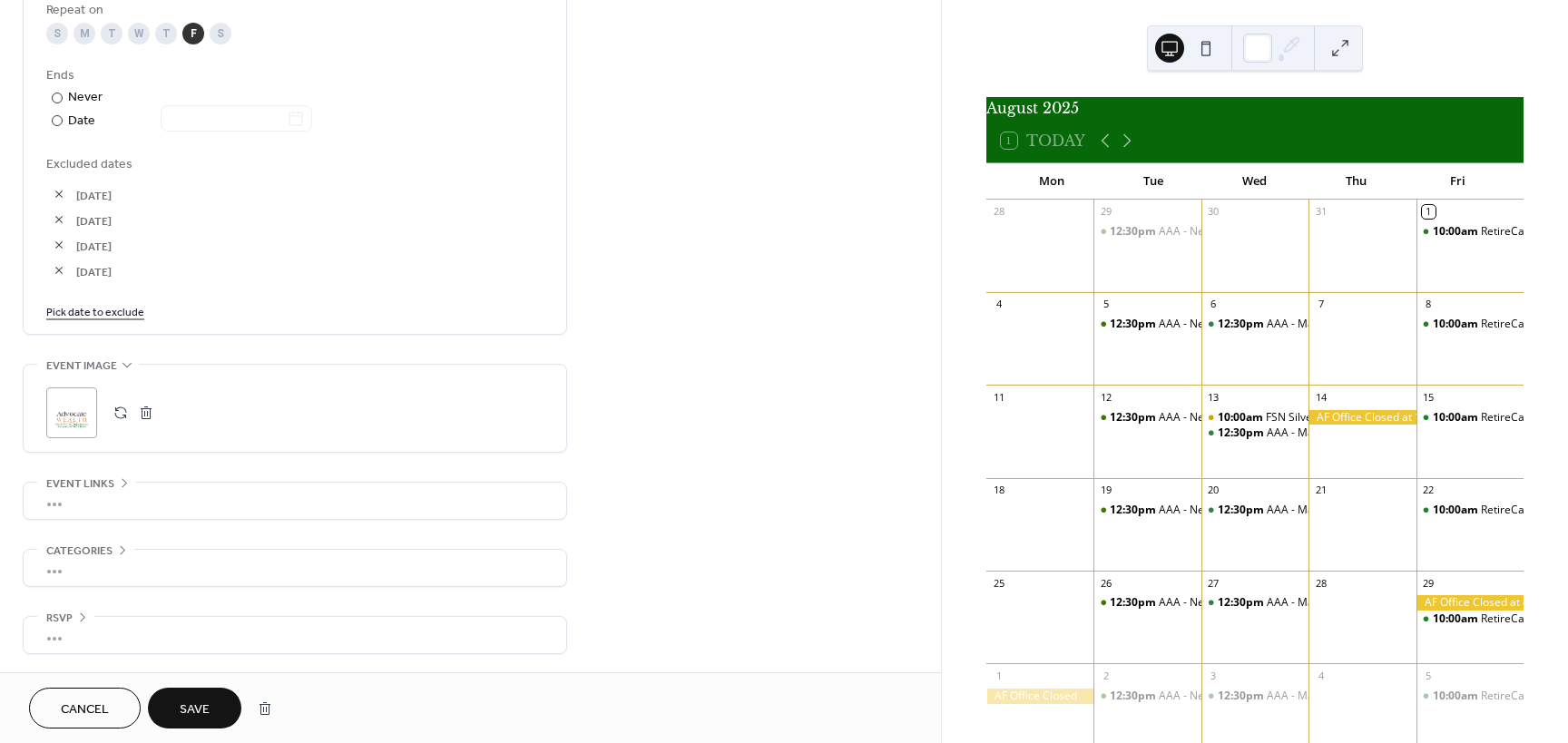 type on "**********" 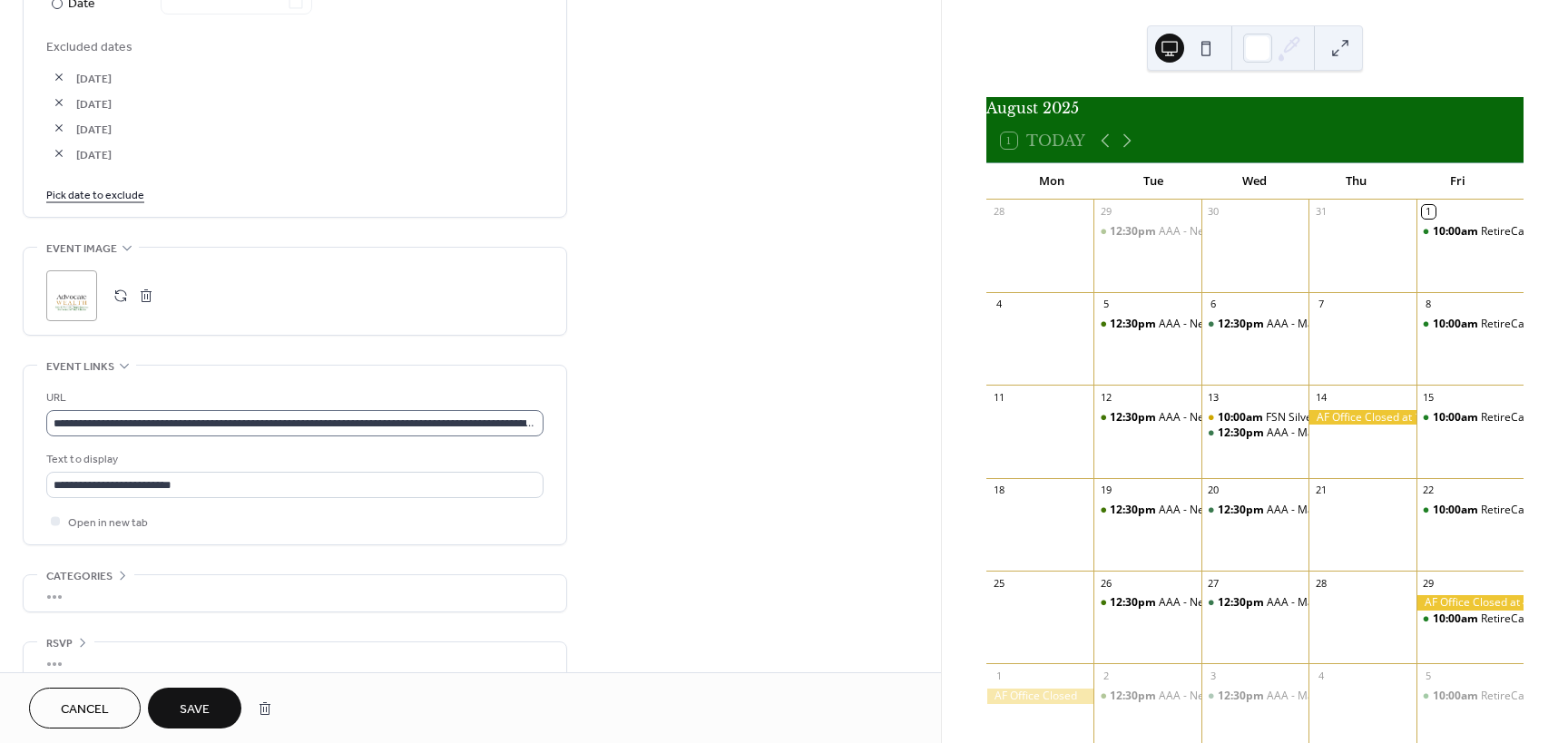 scroll, scrollTop: 1103, scrollLeft: 0, axis: vertical 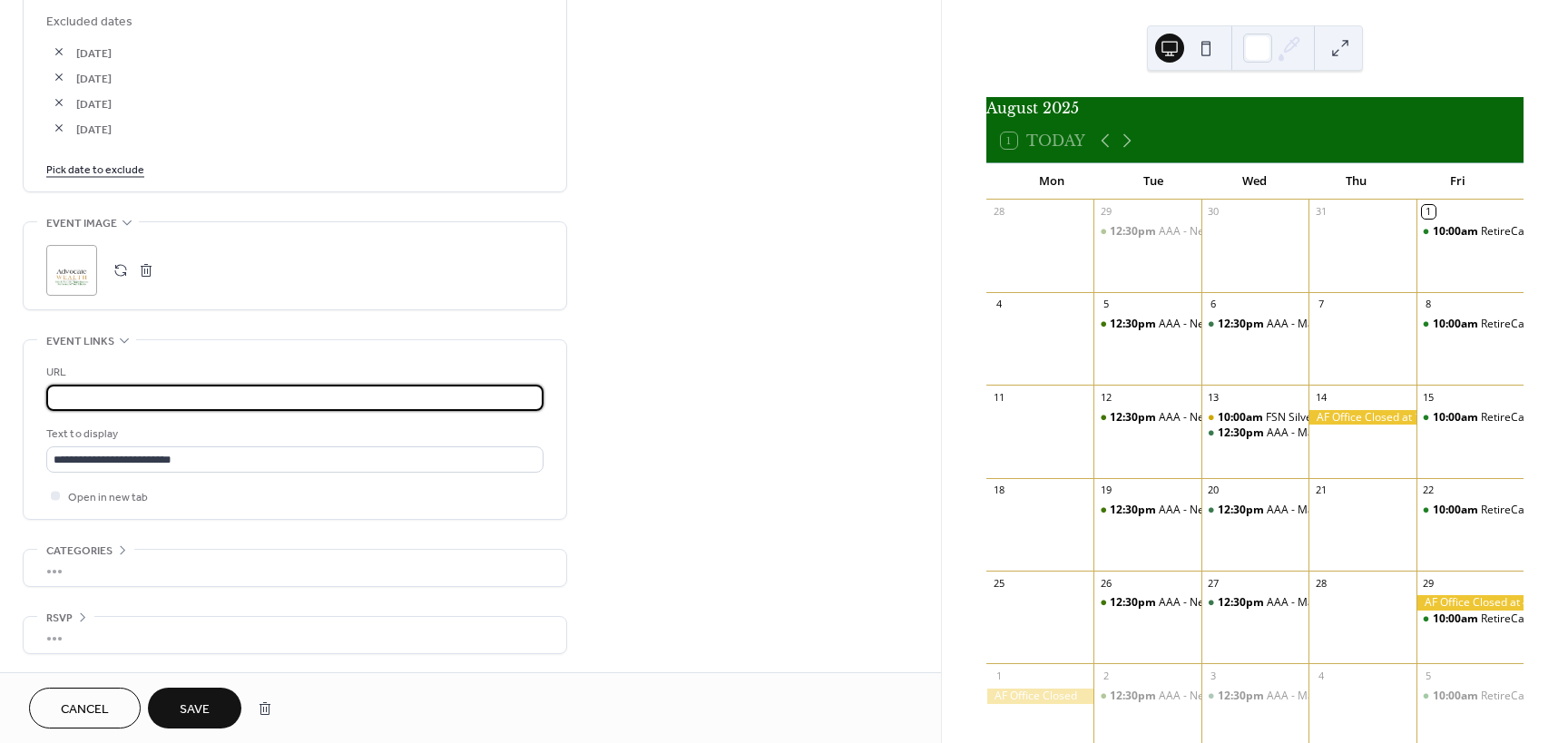drag, startPoint x: 52, startPoint y: 396, endPoint x: 772, endPoint y: 438, distance: 721.22396 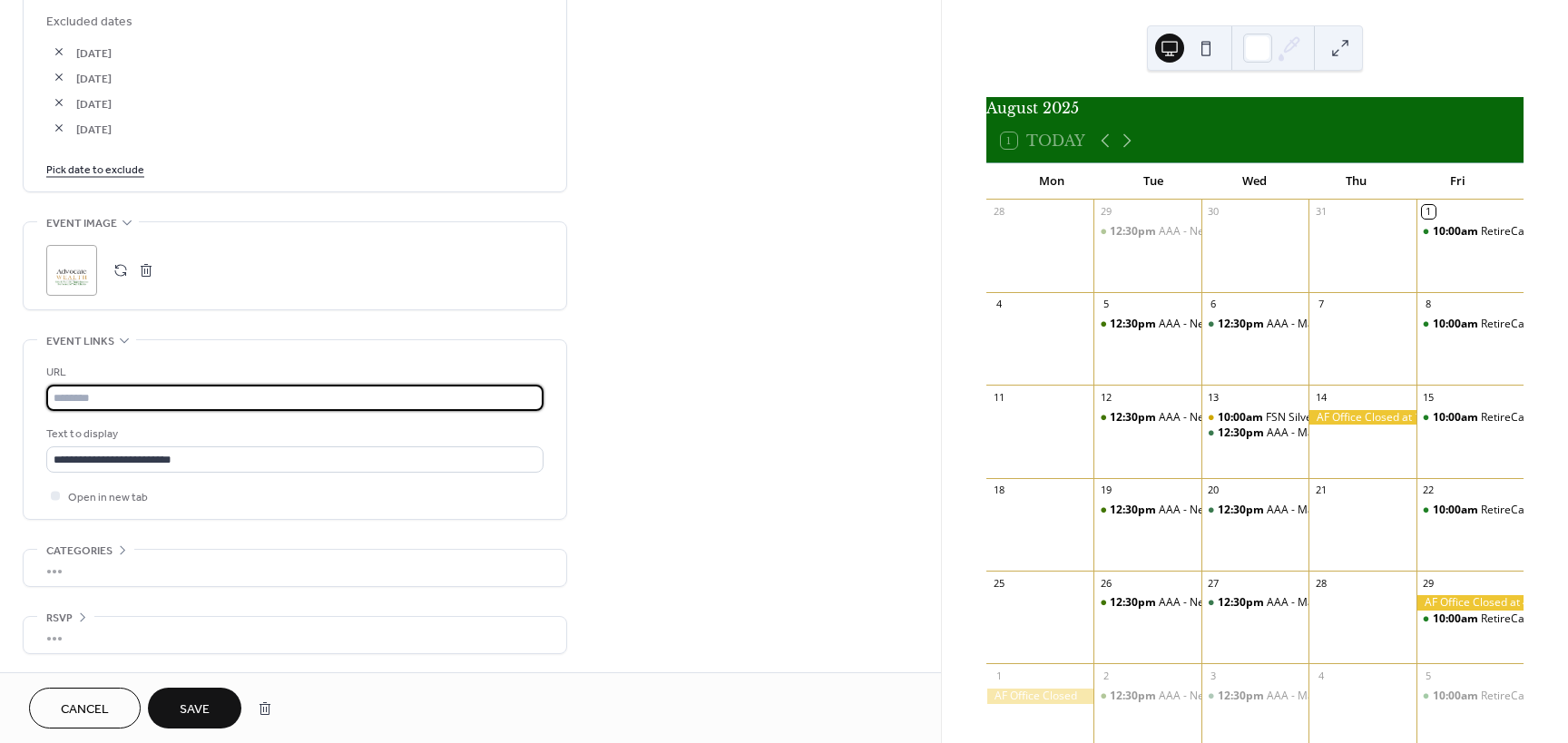 scroll, scrollTop: 0, scrollLeft: 0, axis: both 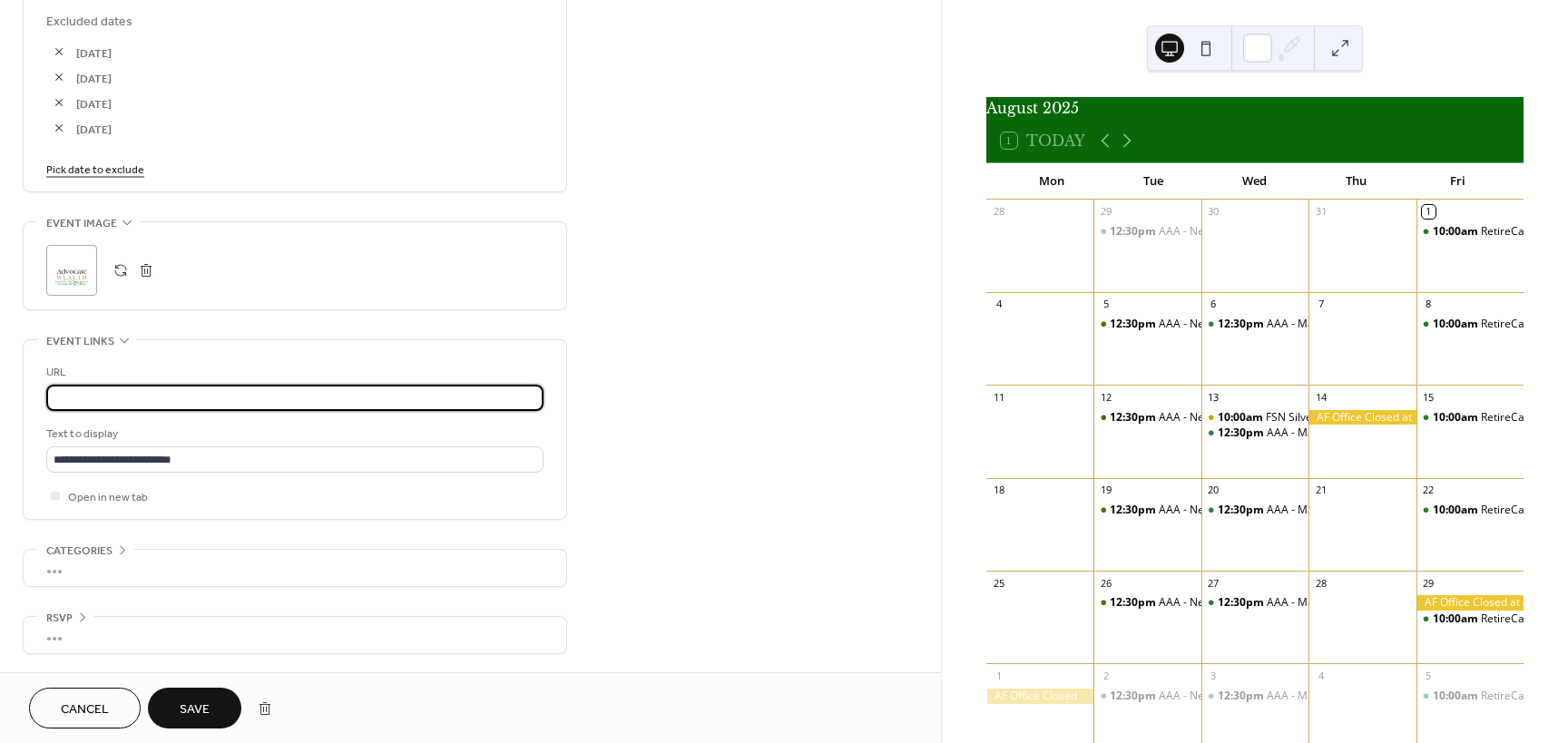 type on "**********" 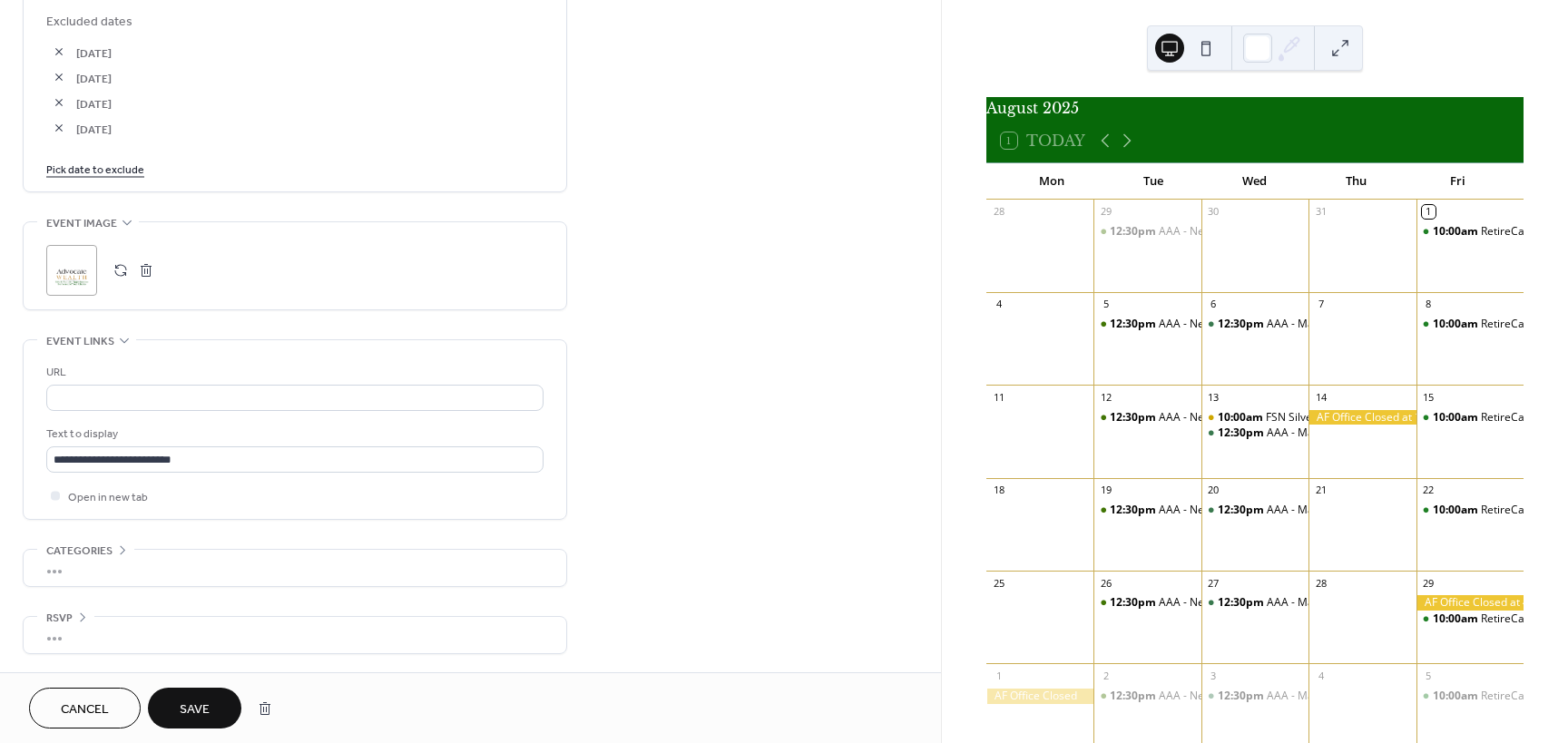 scroll, scrollTop: 0, scrollLeft: 0, axis: both 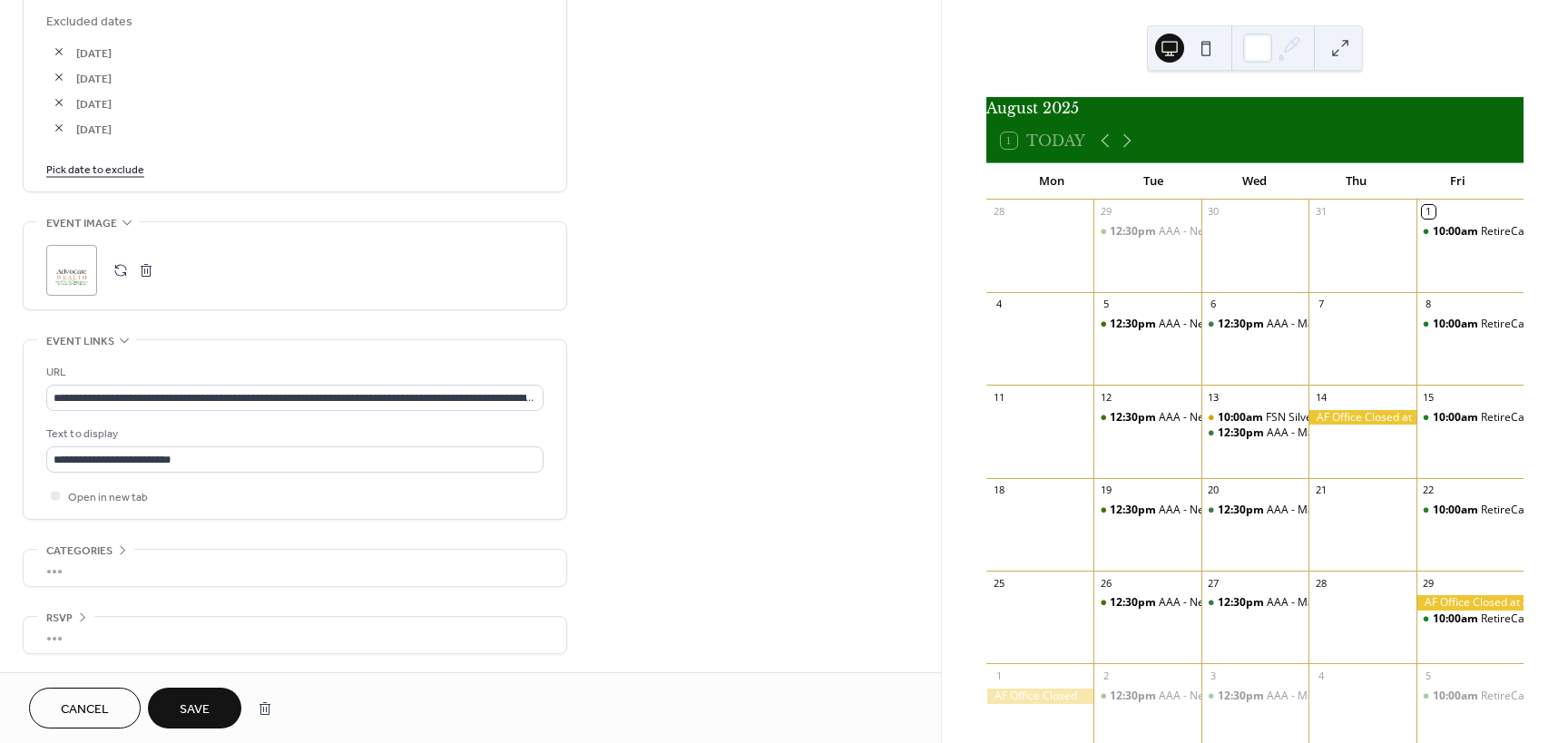 click on "Save" at bounding box center [194, 708] 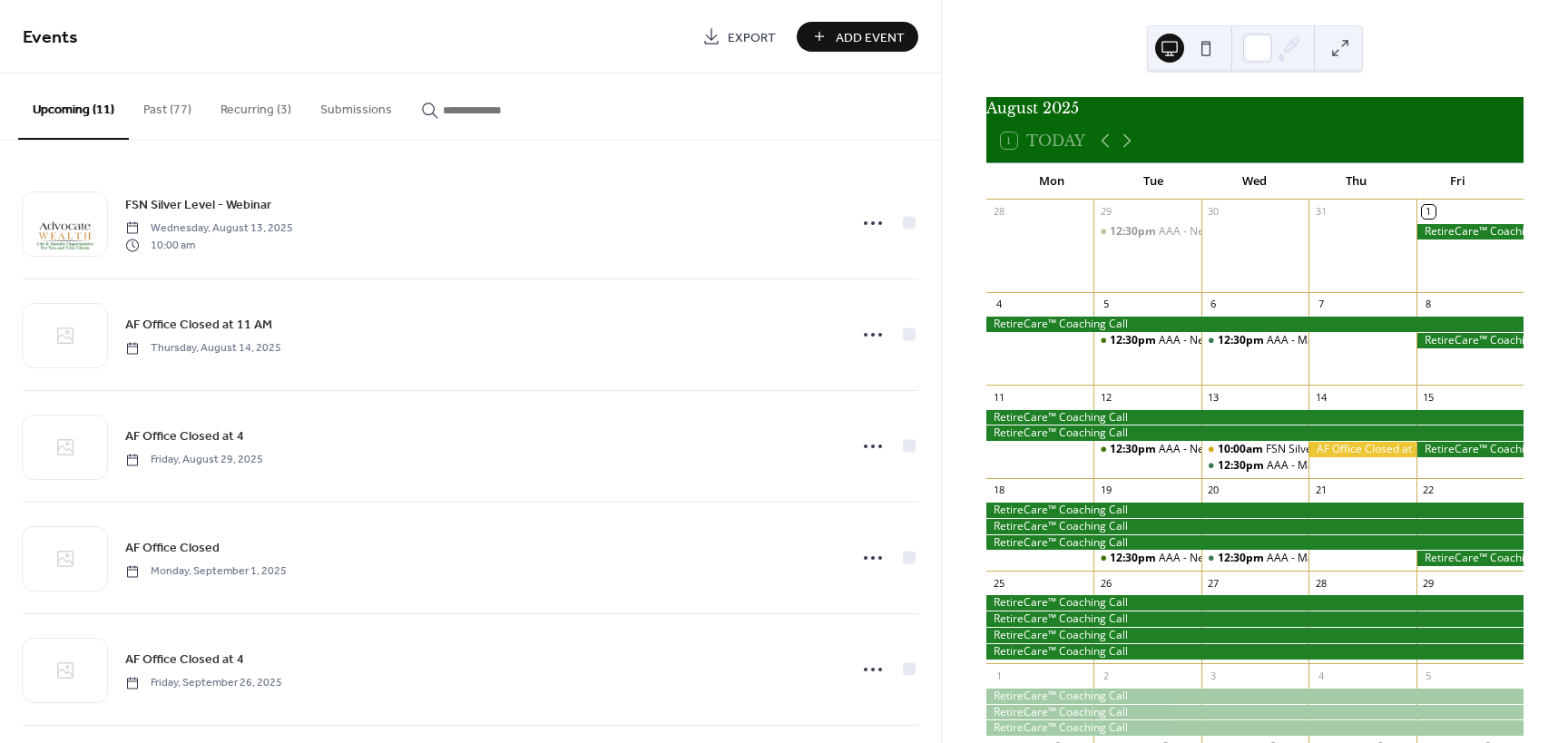 click on "Recurring (3)" at bounding box center [256, 105] 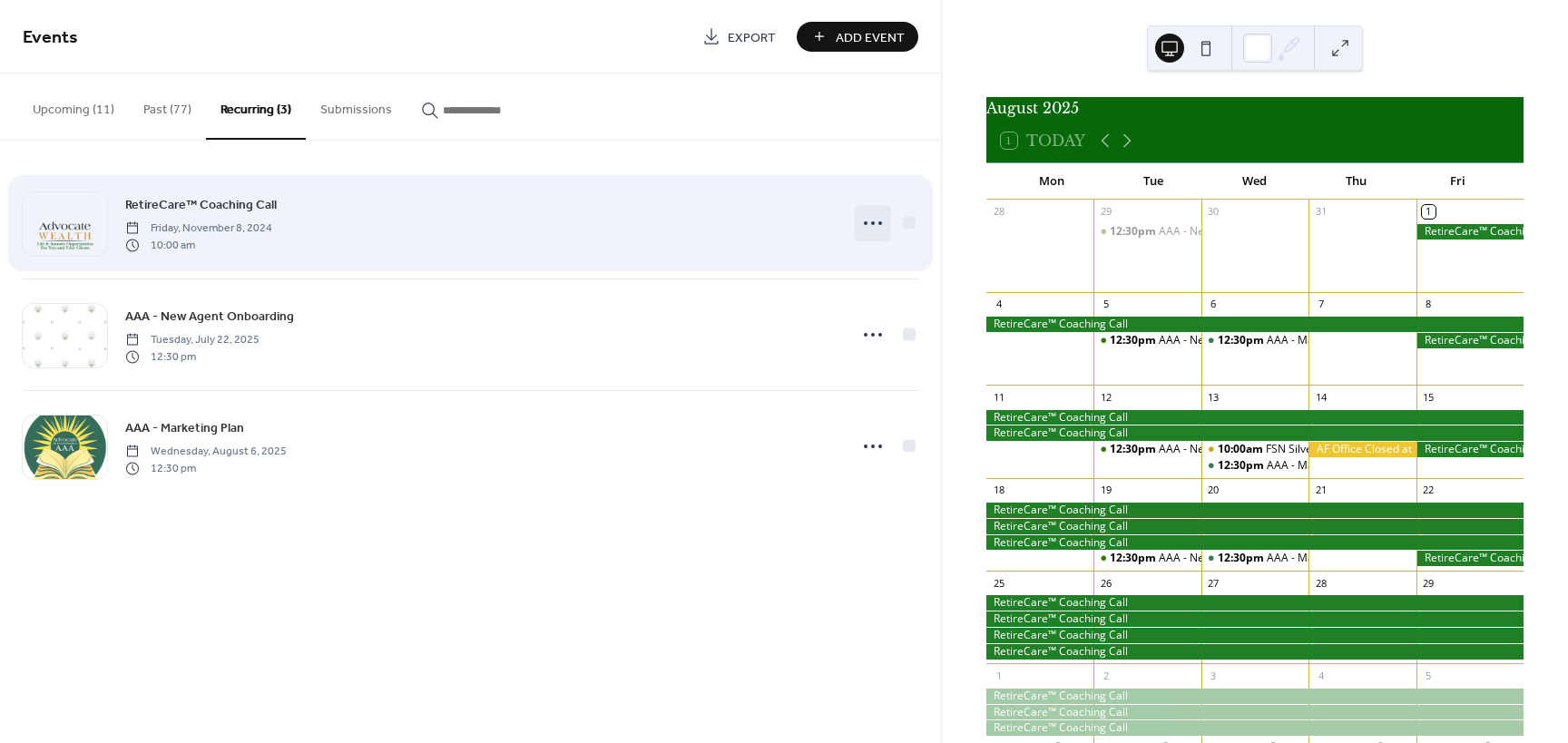 click 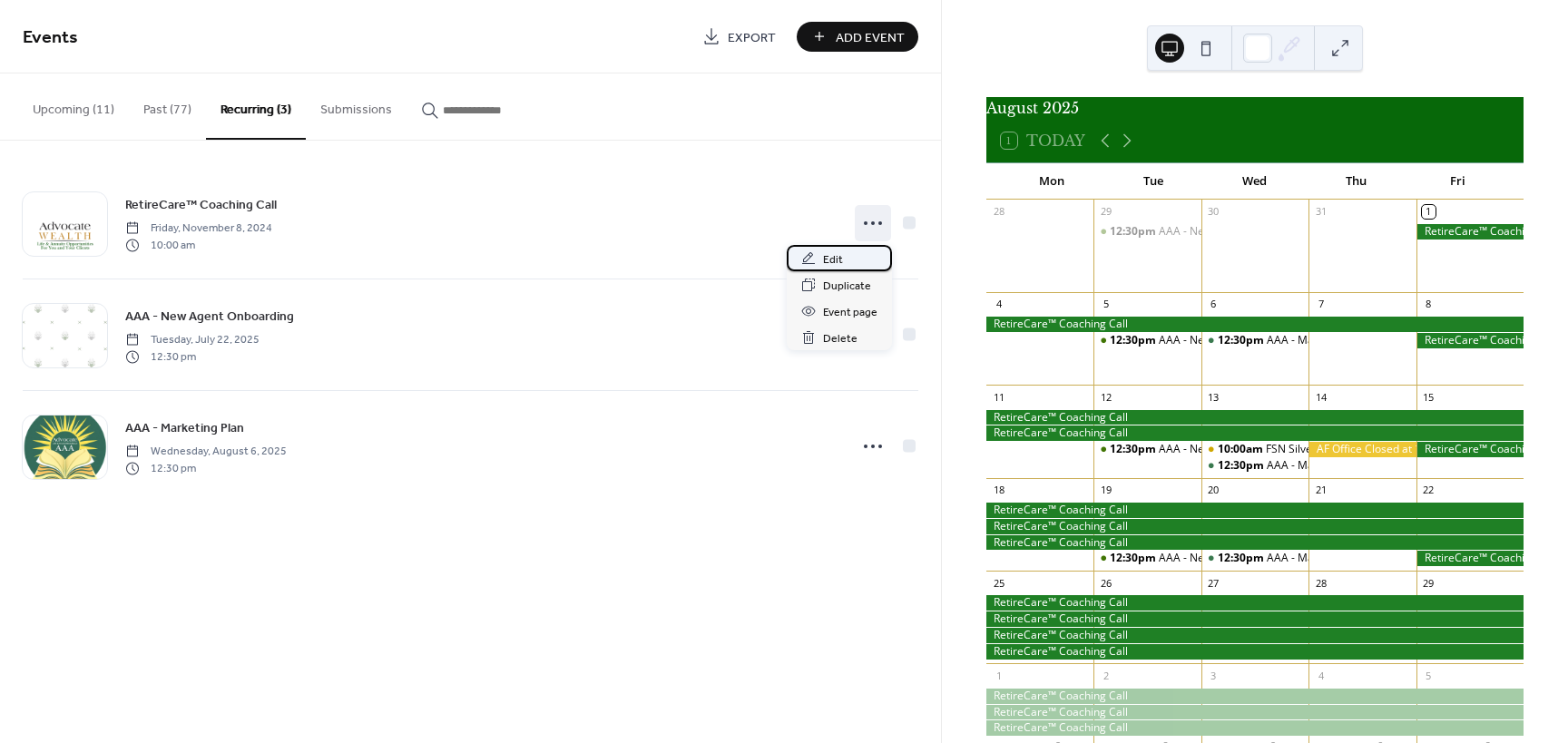 click on "Edit" at bounding box center [833, 259] 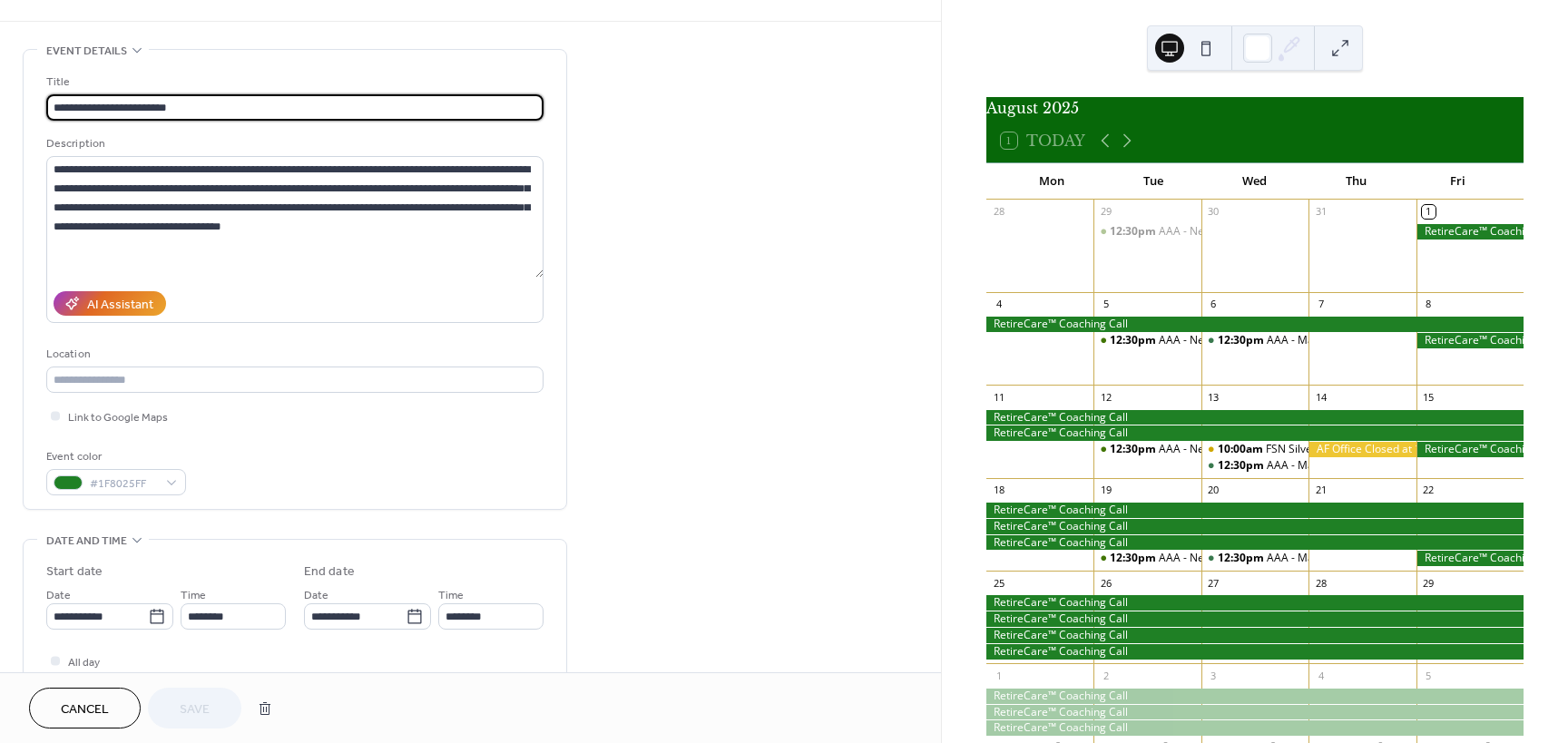 scroll, scrollTop: 272, scrollLeft: 0, axis: vertical 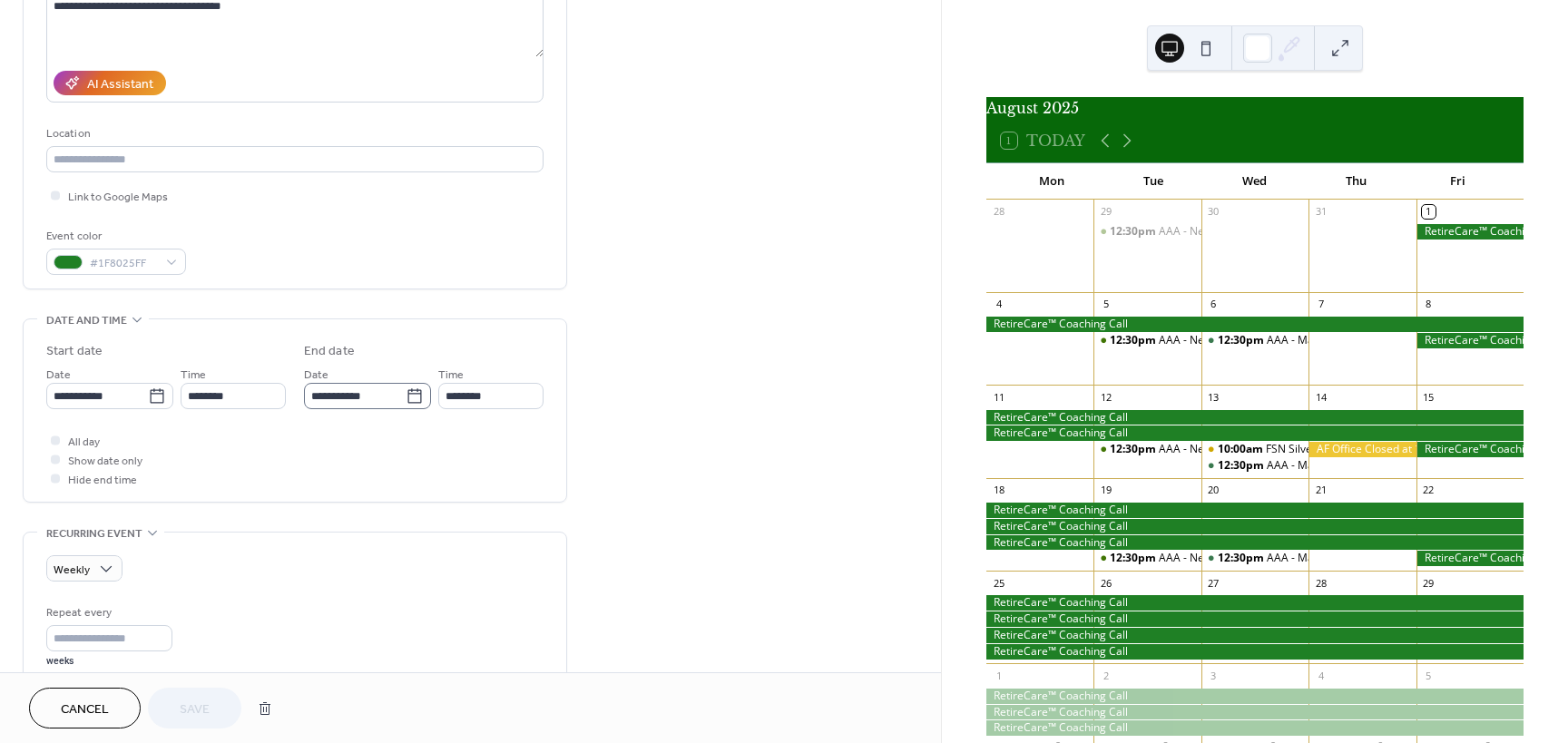 click 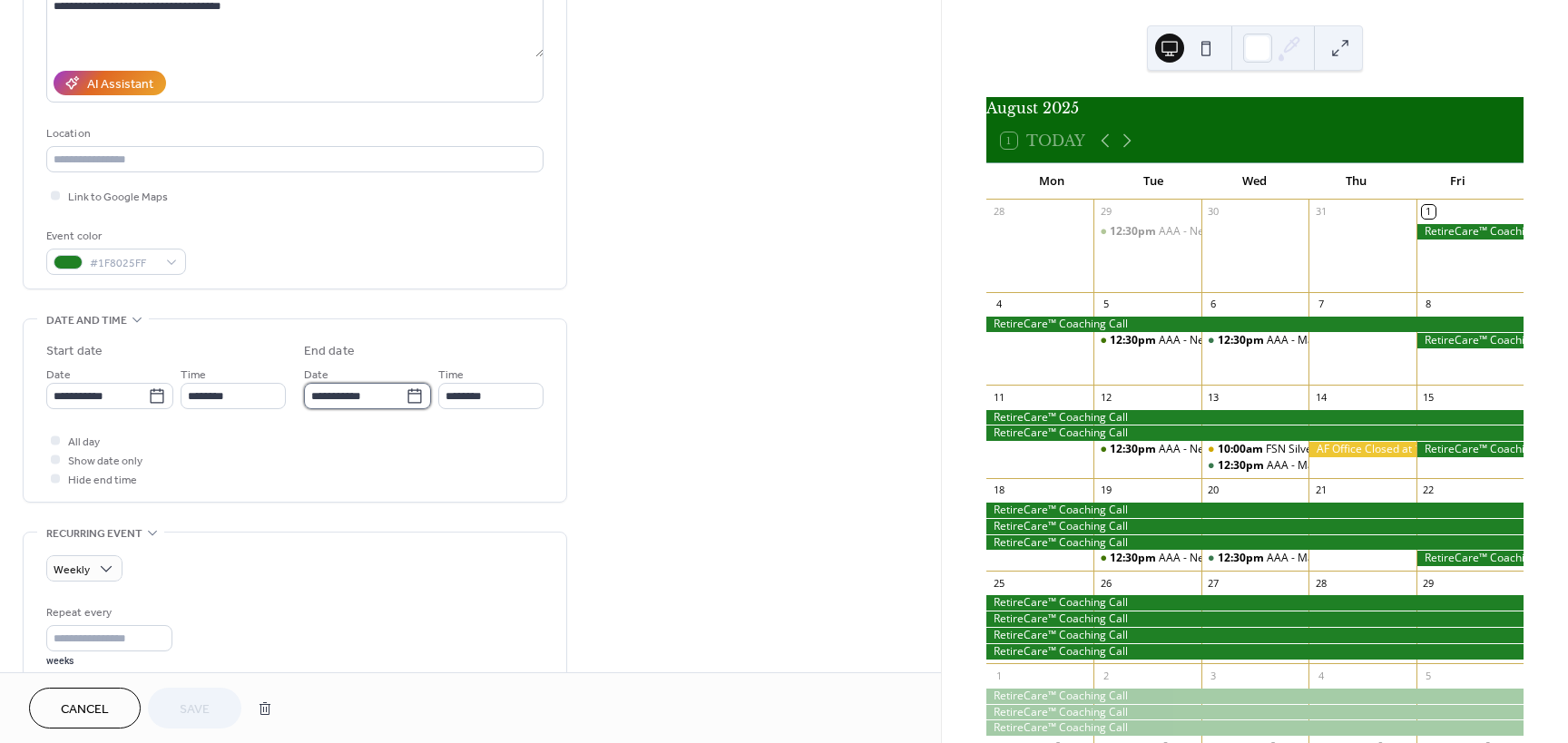 click on "**********" at bounding box center (355, 396) 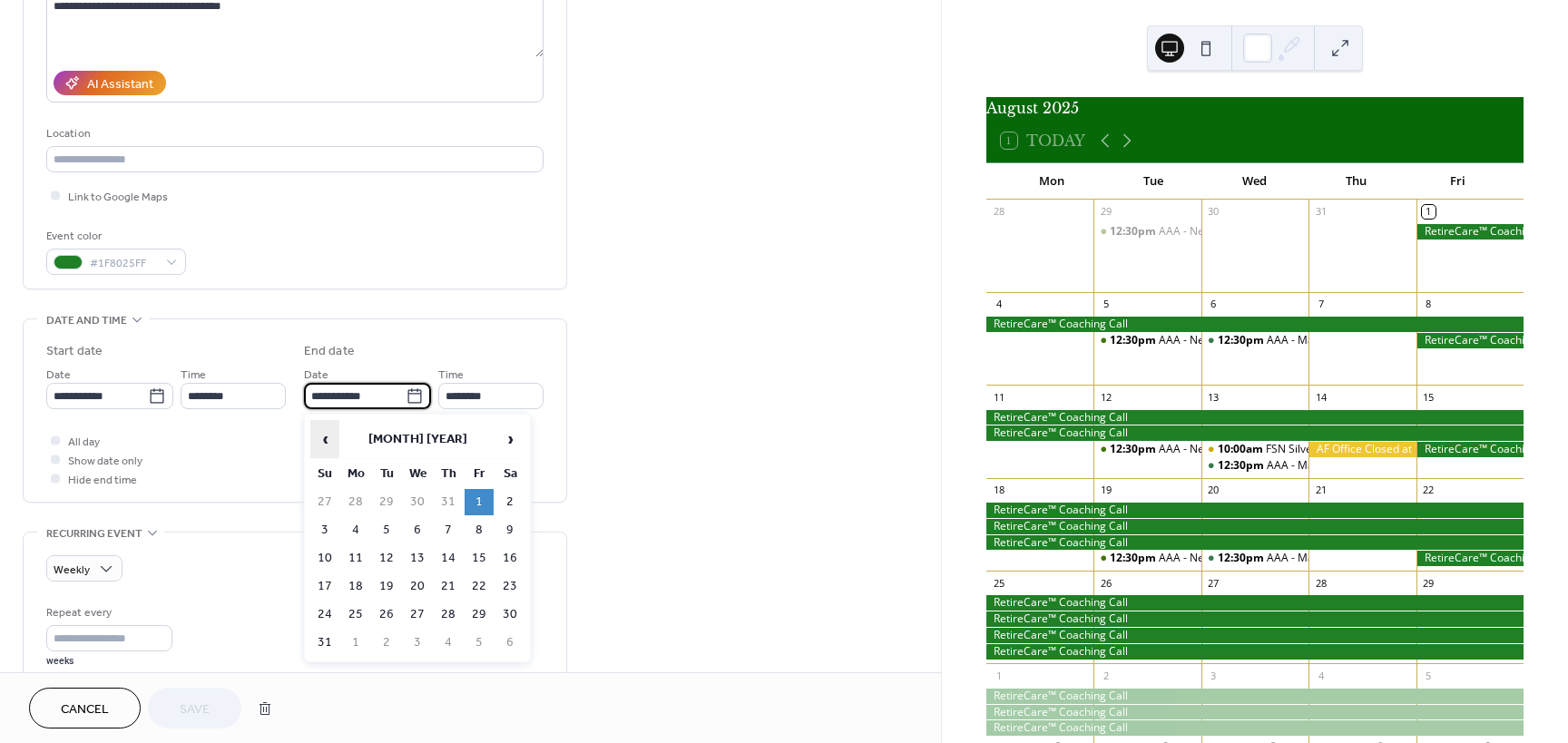 click on "‹" at bounding box center (325, 439) 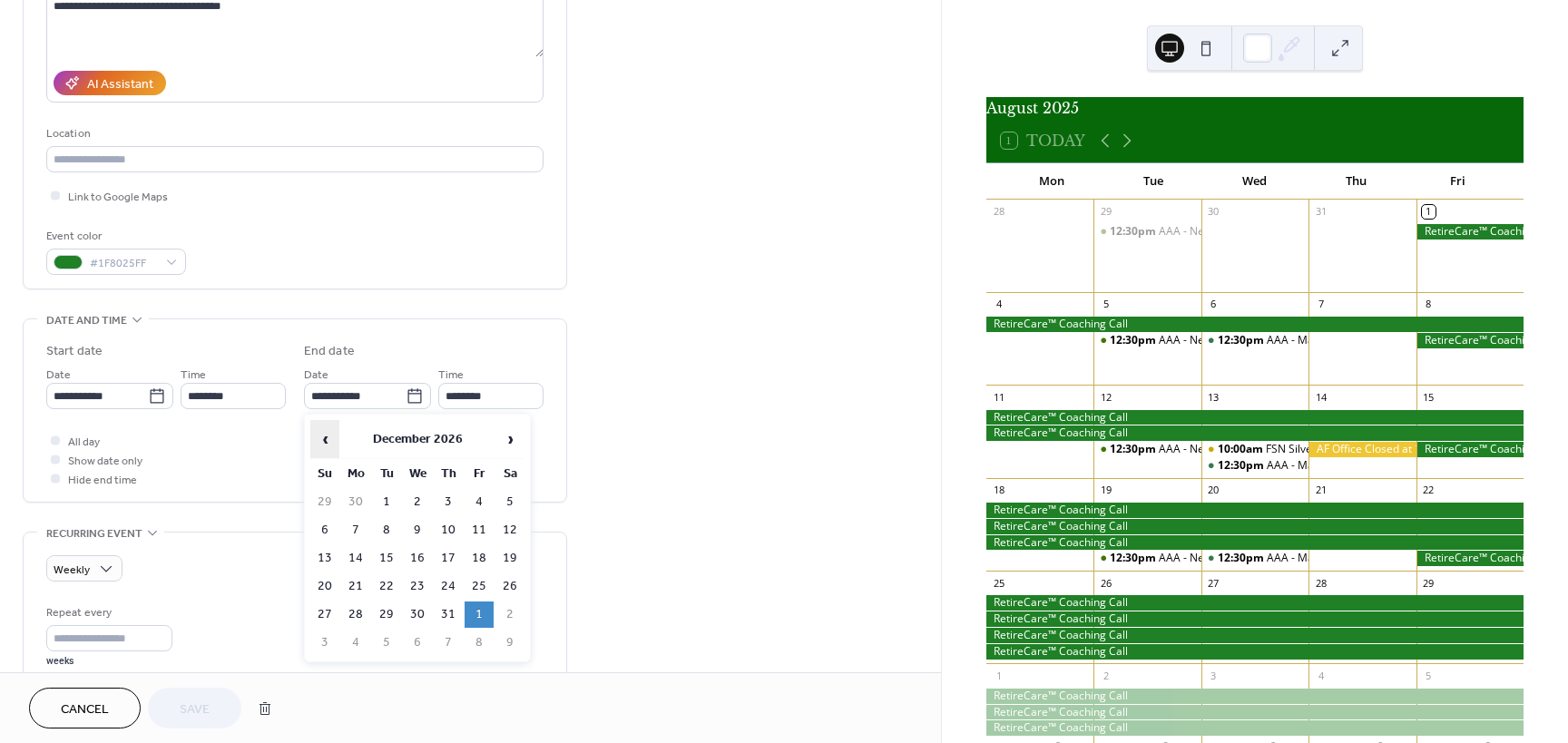 click on "‹" at bounding box center [325, 439] 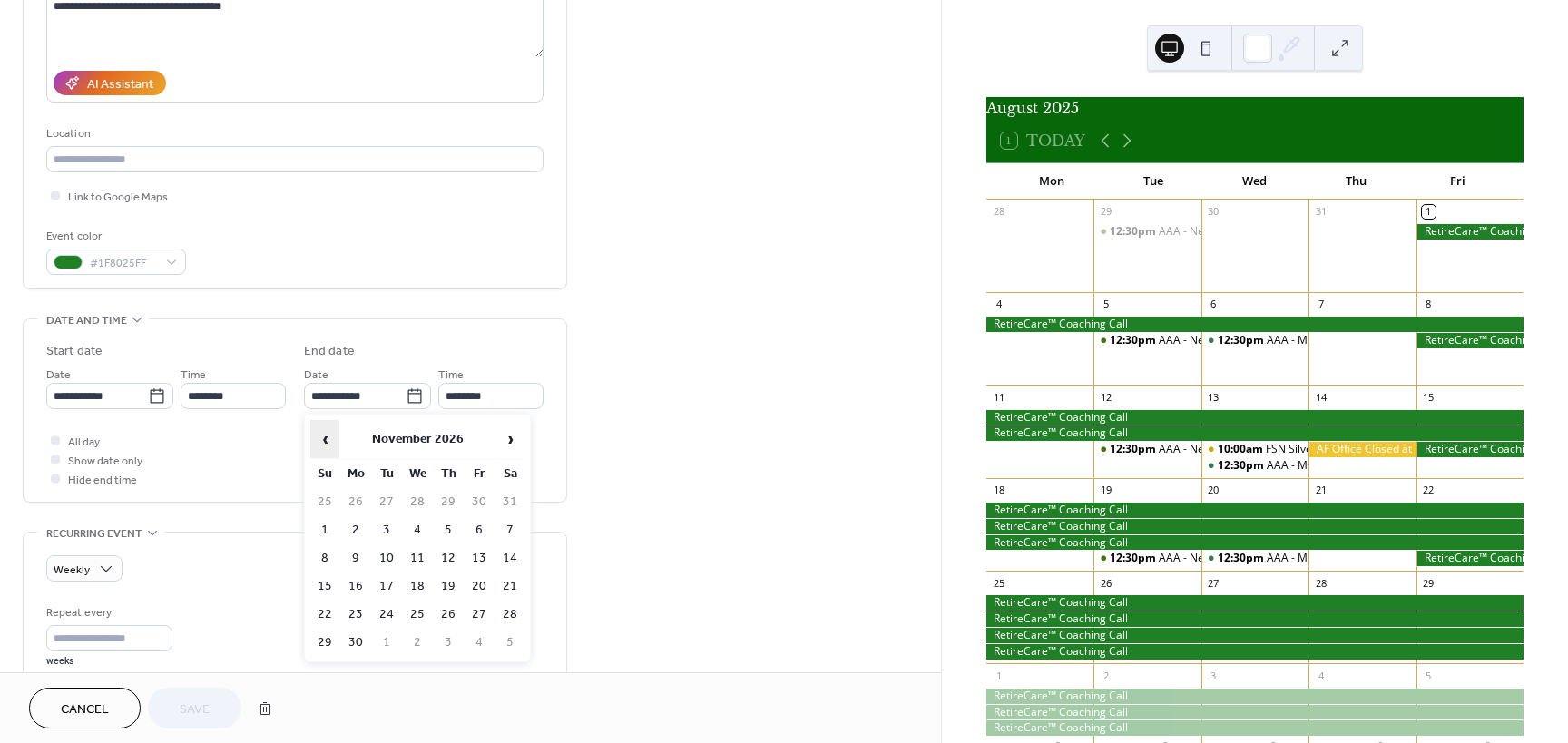 click on "‹" at bounding box center (325, 439) 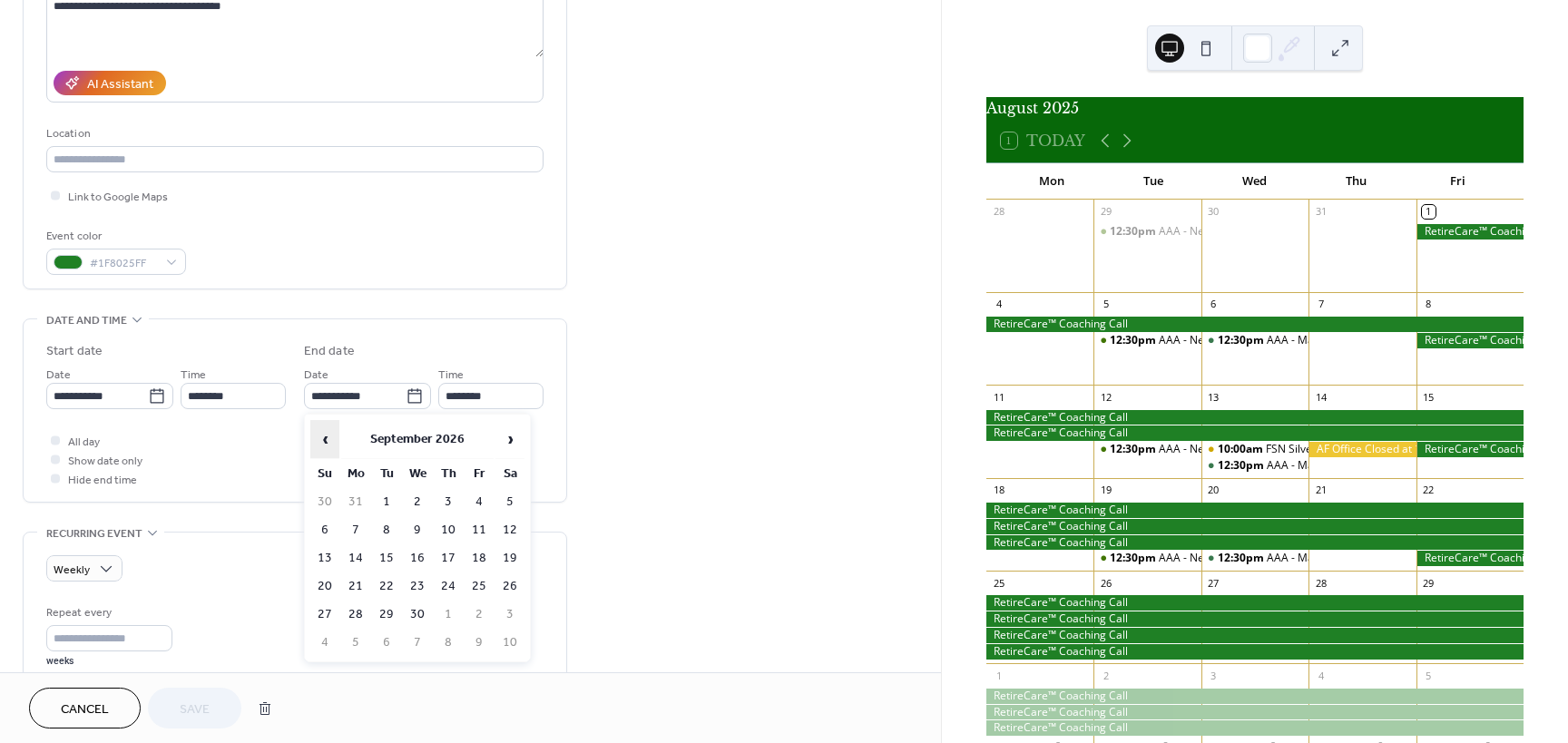 click on "‹" at bounding box center [325, 439] 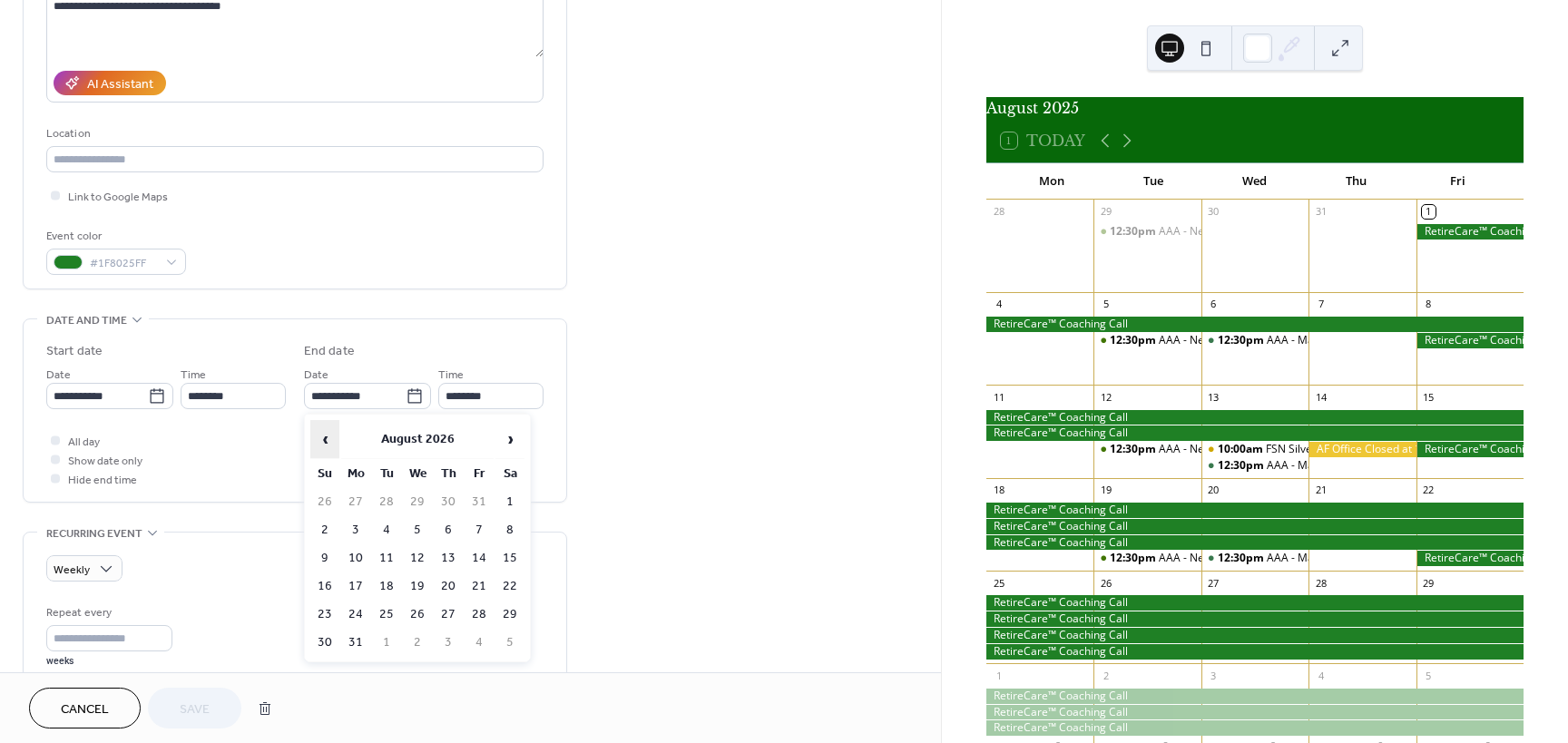 click on "‹" at bounding box center (325, 439) 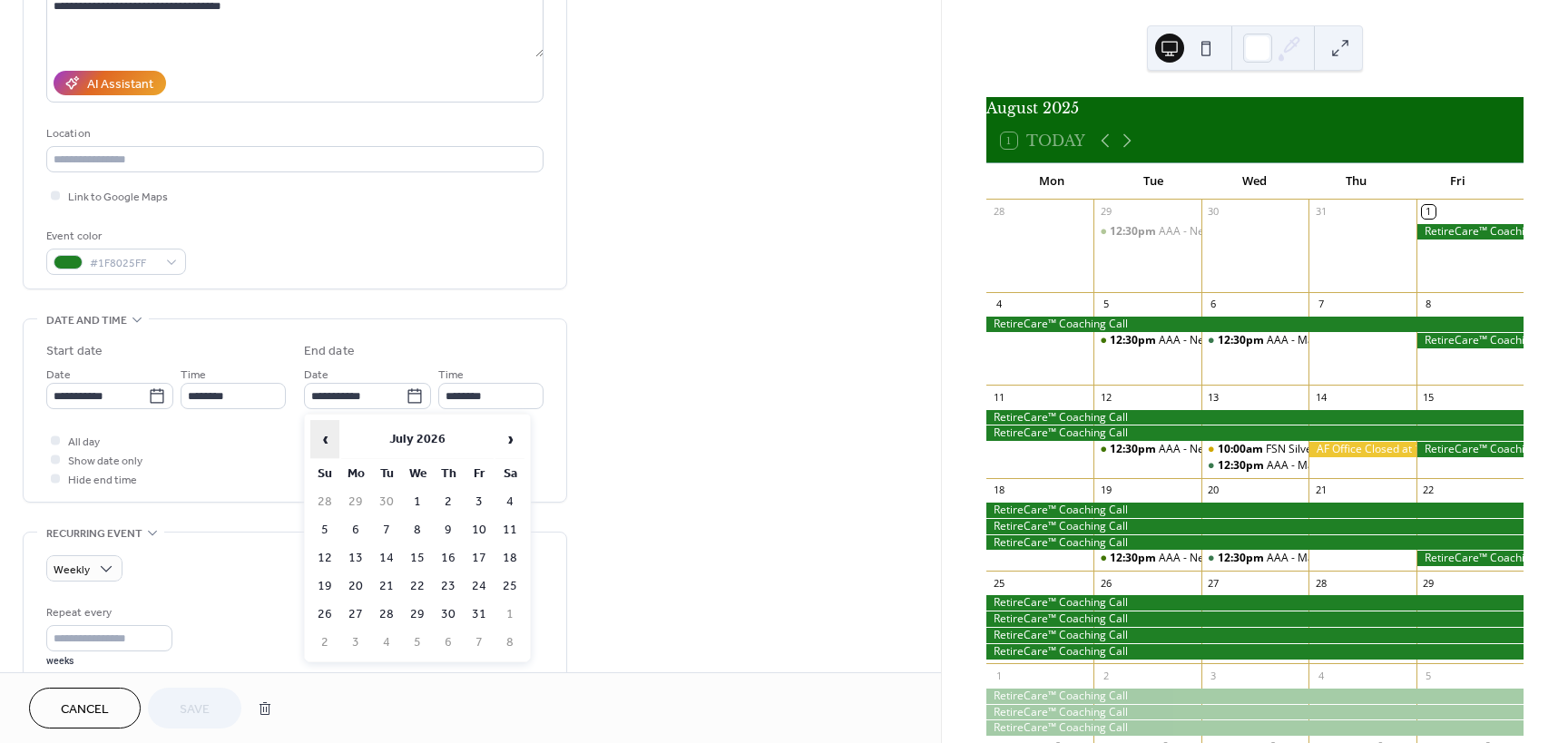 click on "‹" at bounding box center (325, 439) 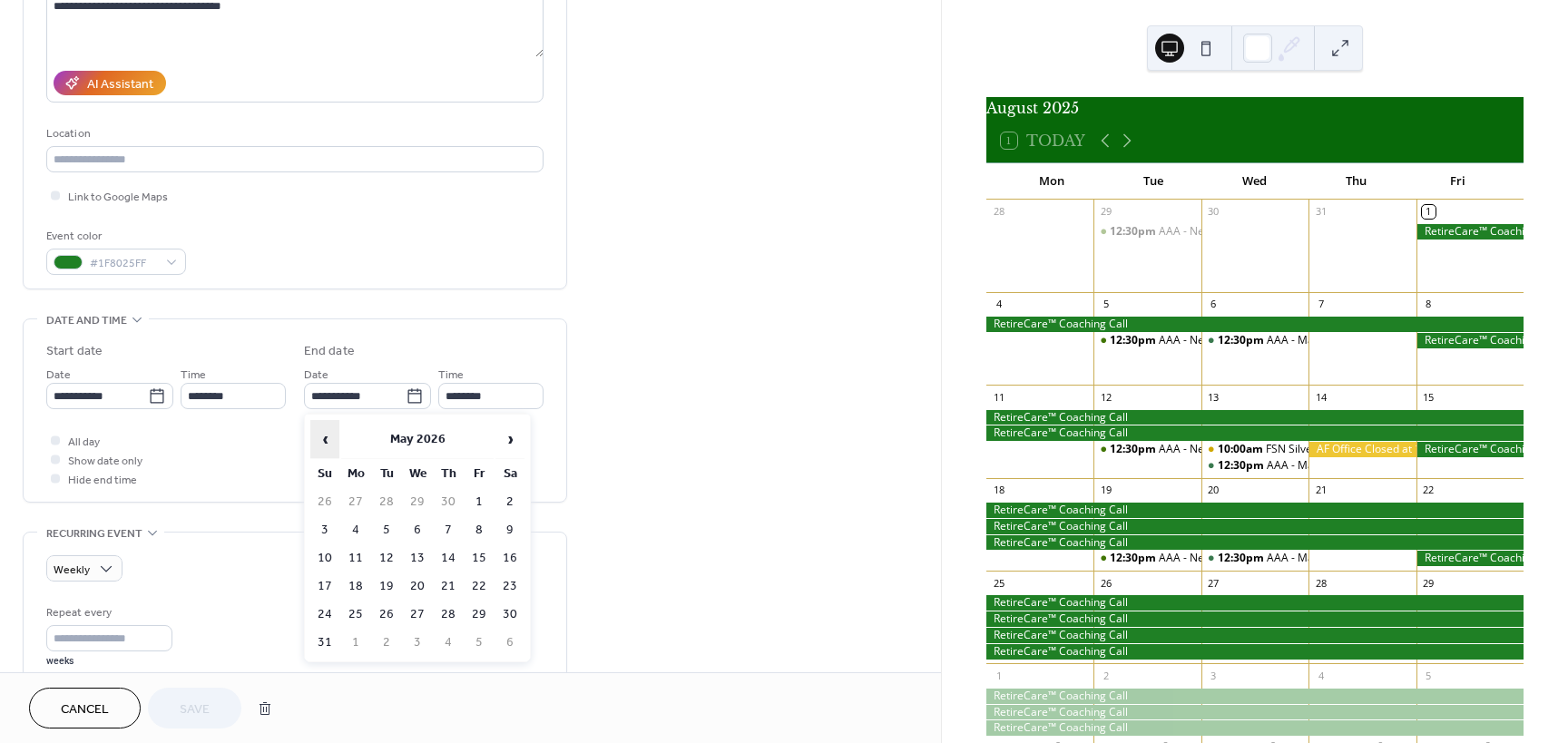 click on "‹" at bounding box center (325, 439) 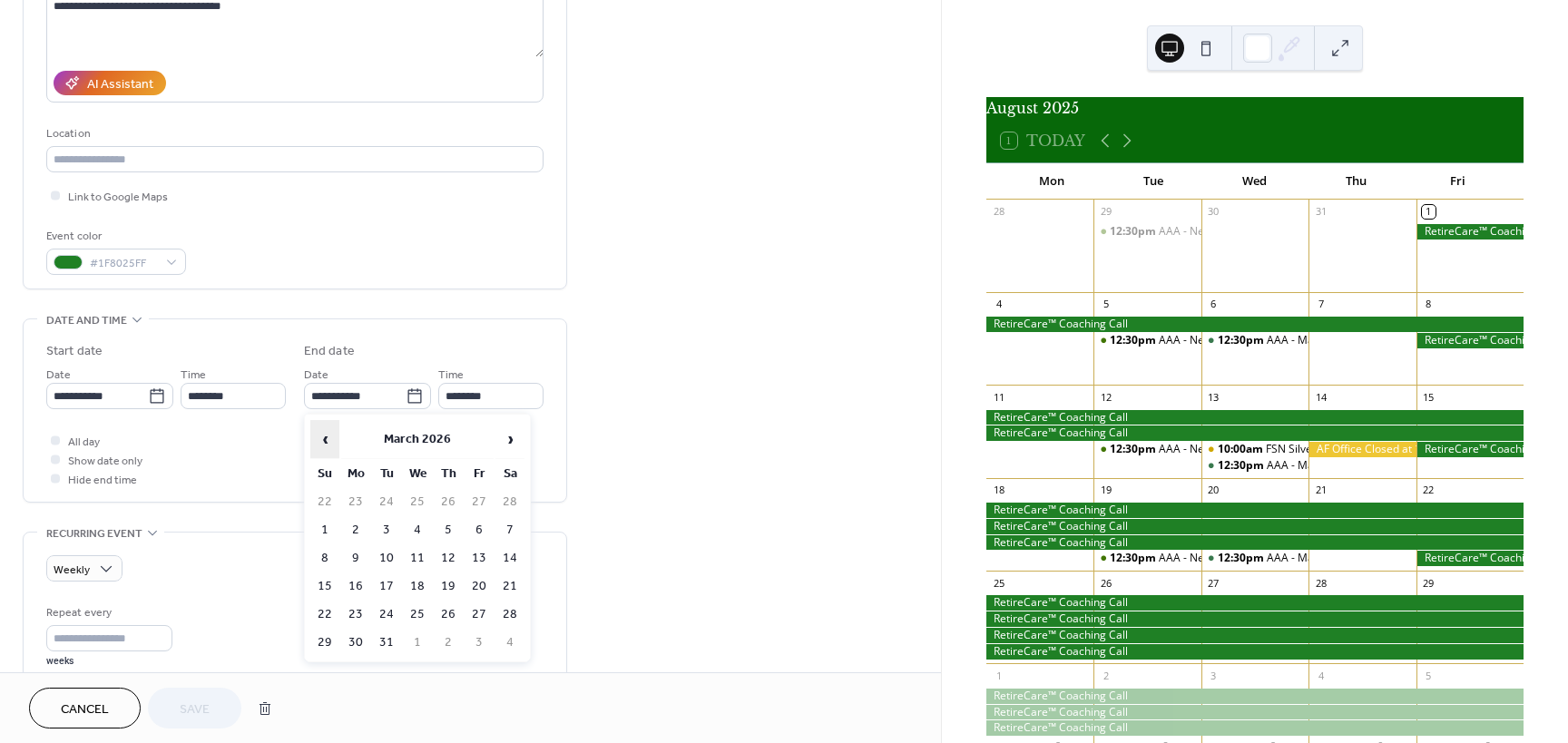 click on "‹" at bounding box center [325, 439] 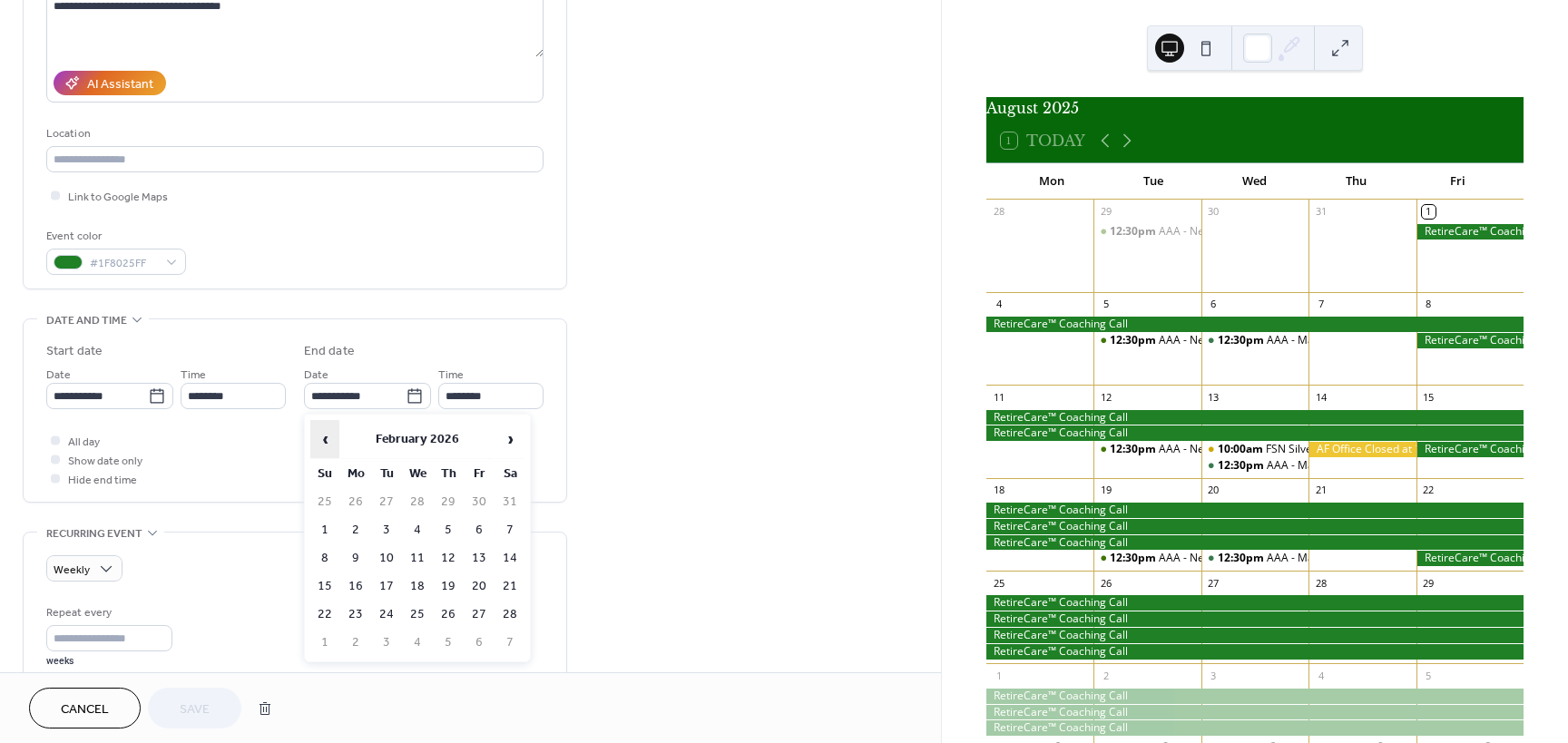 click on "‹" at bounding box center [325, 439] 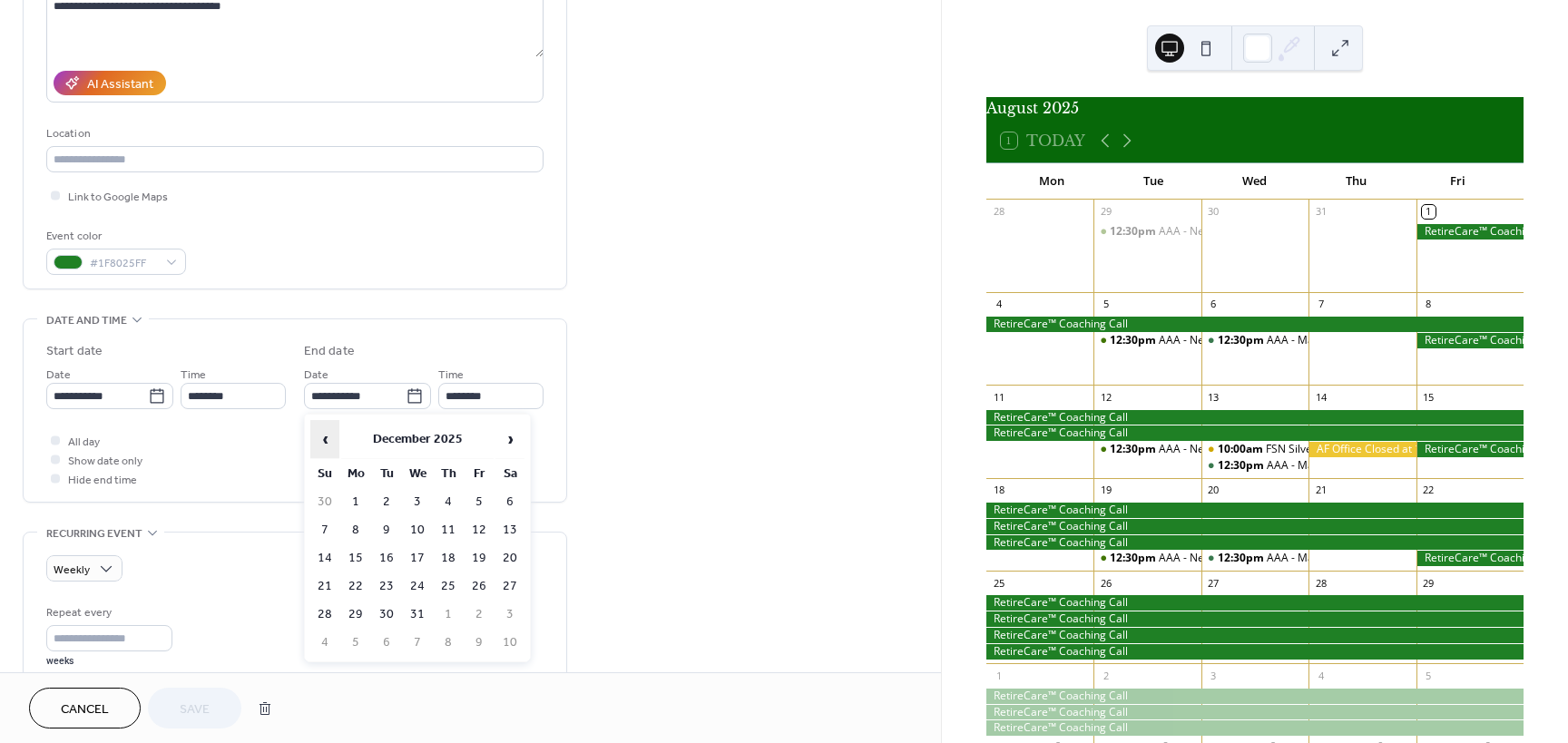 click on "‹" at bounding box center [325, 439] 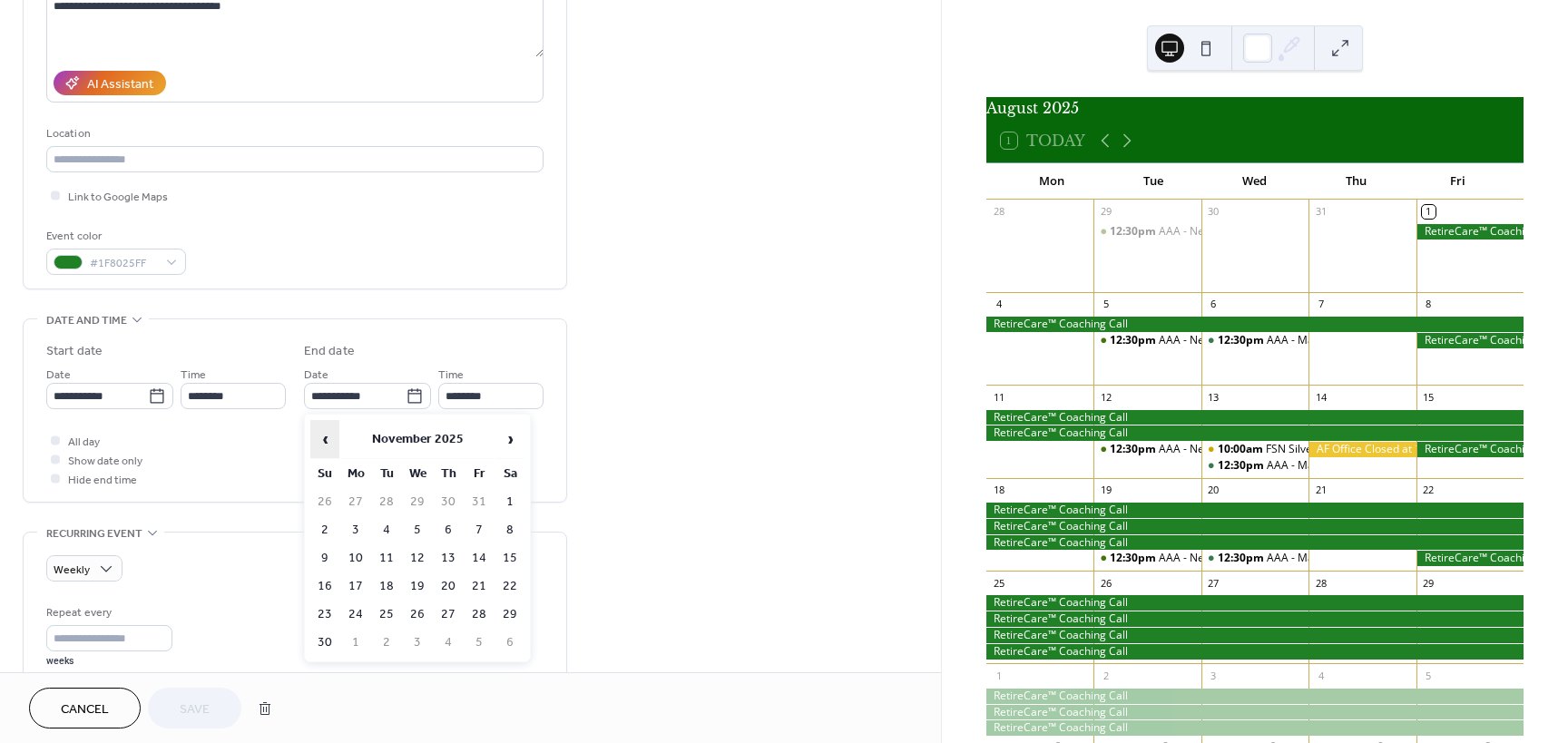 click on "‹" at bounding box center [325, 439] 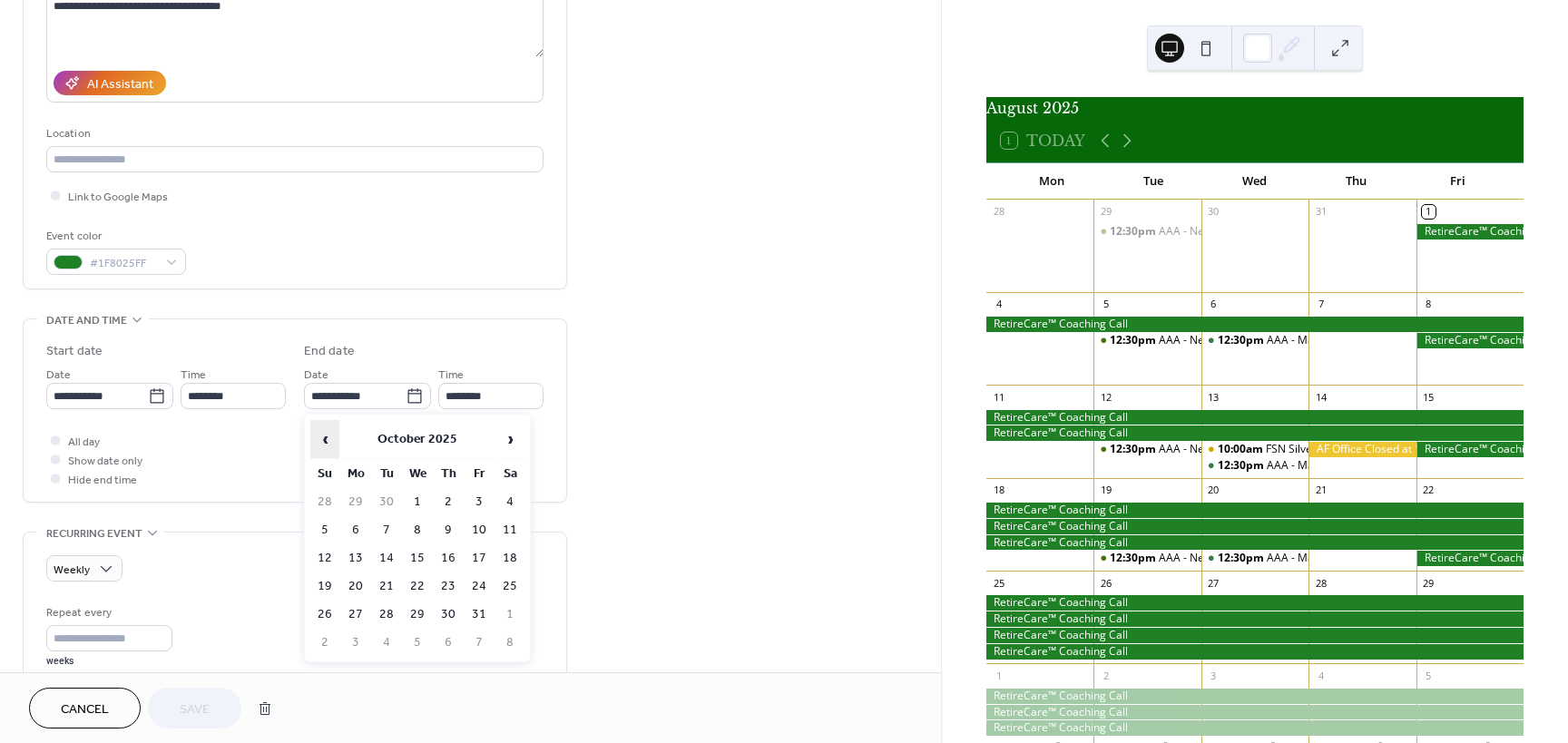 click on "‹" at bounding box center [325, 439] 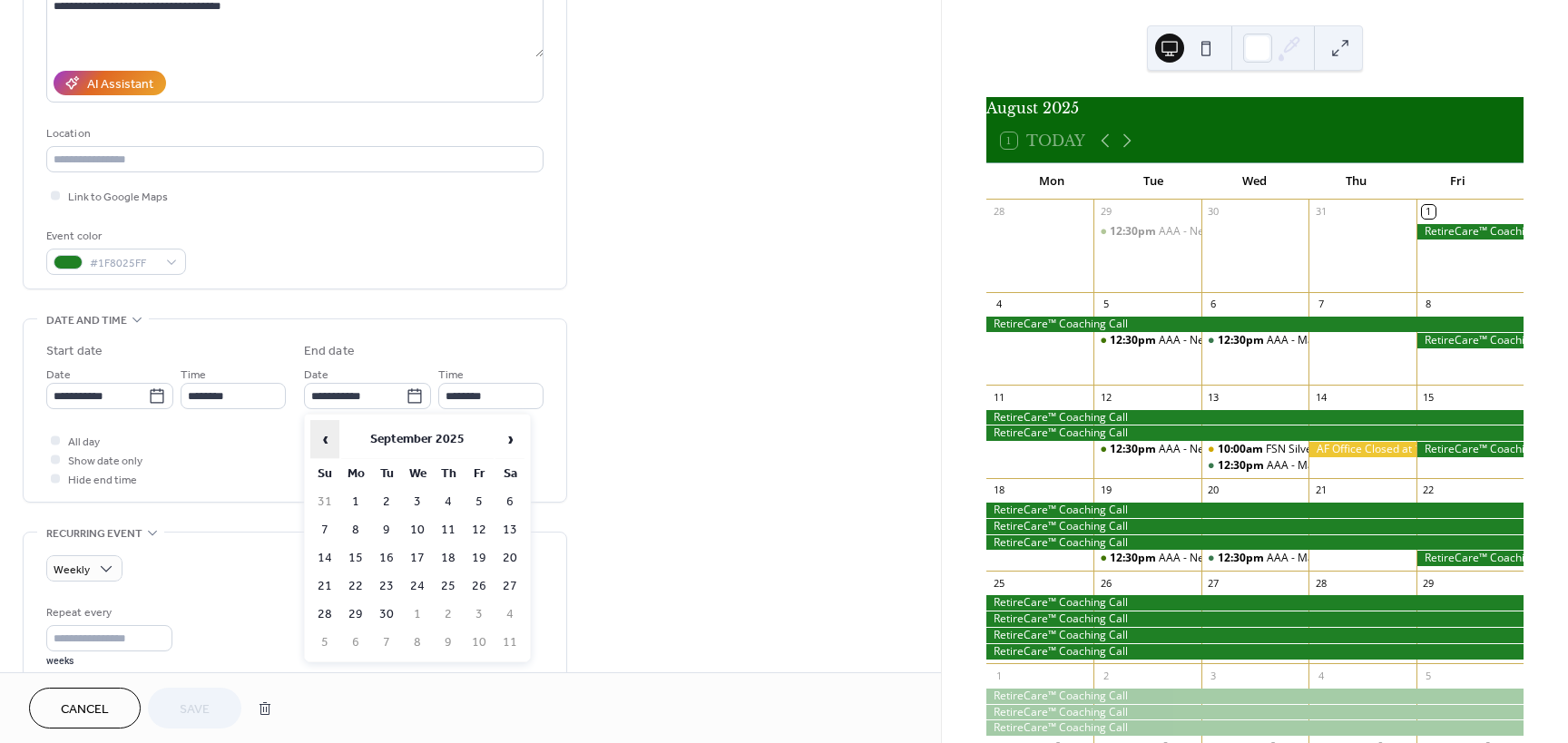 click on "‹" at bounding box center [325, 439] 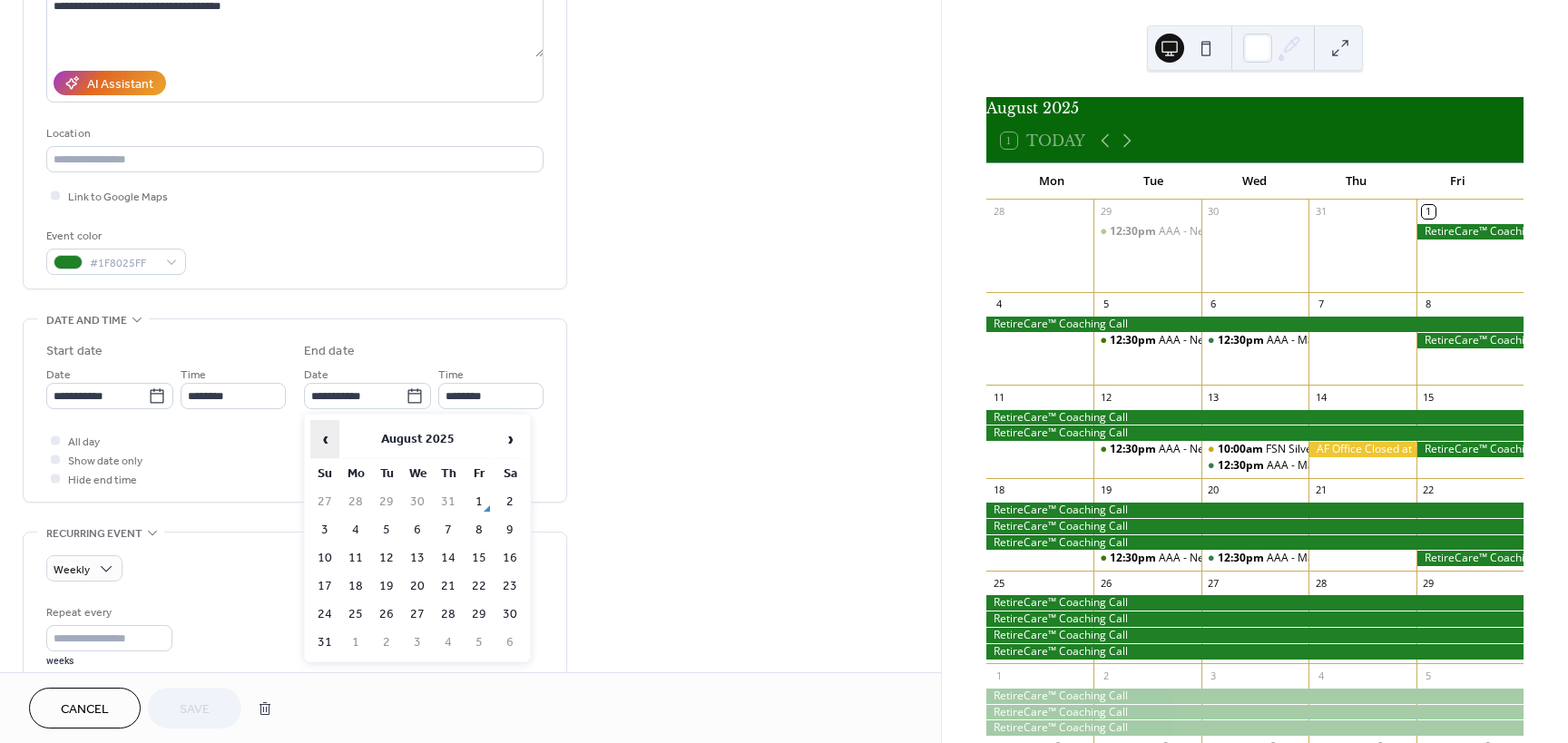 click on "‹" at bounding box center [325, 439] 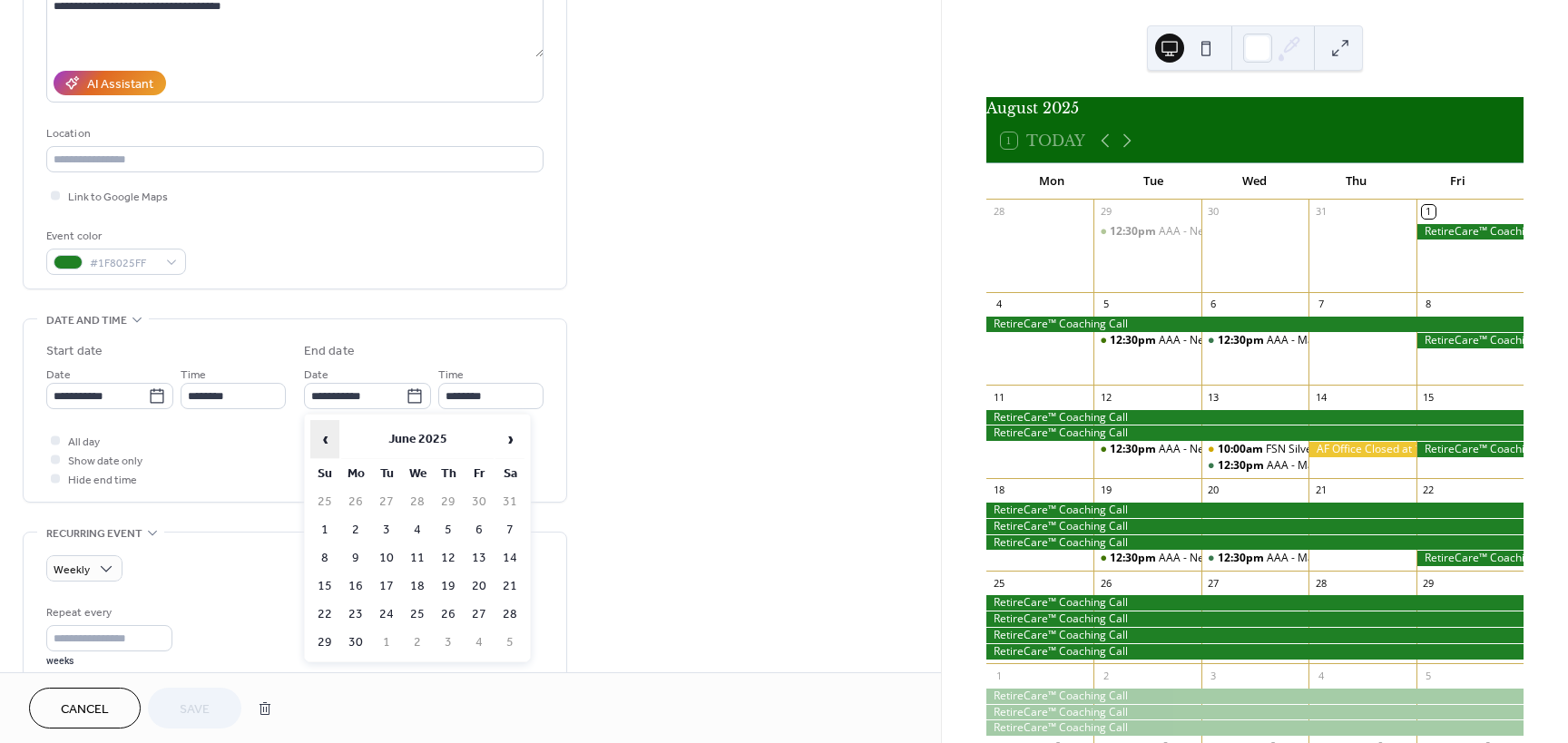 click on "‹" at bounding box center [325, 439] 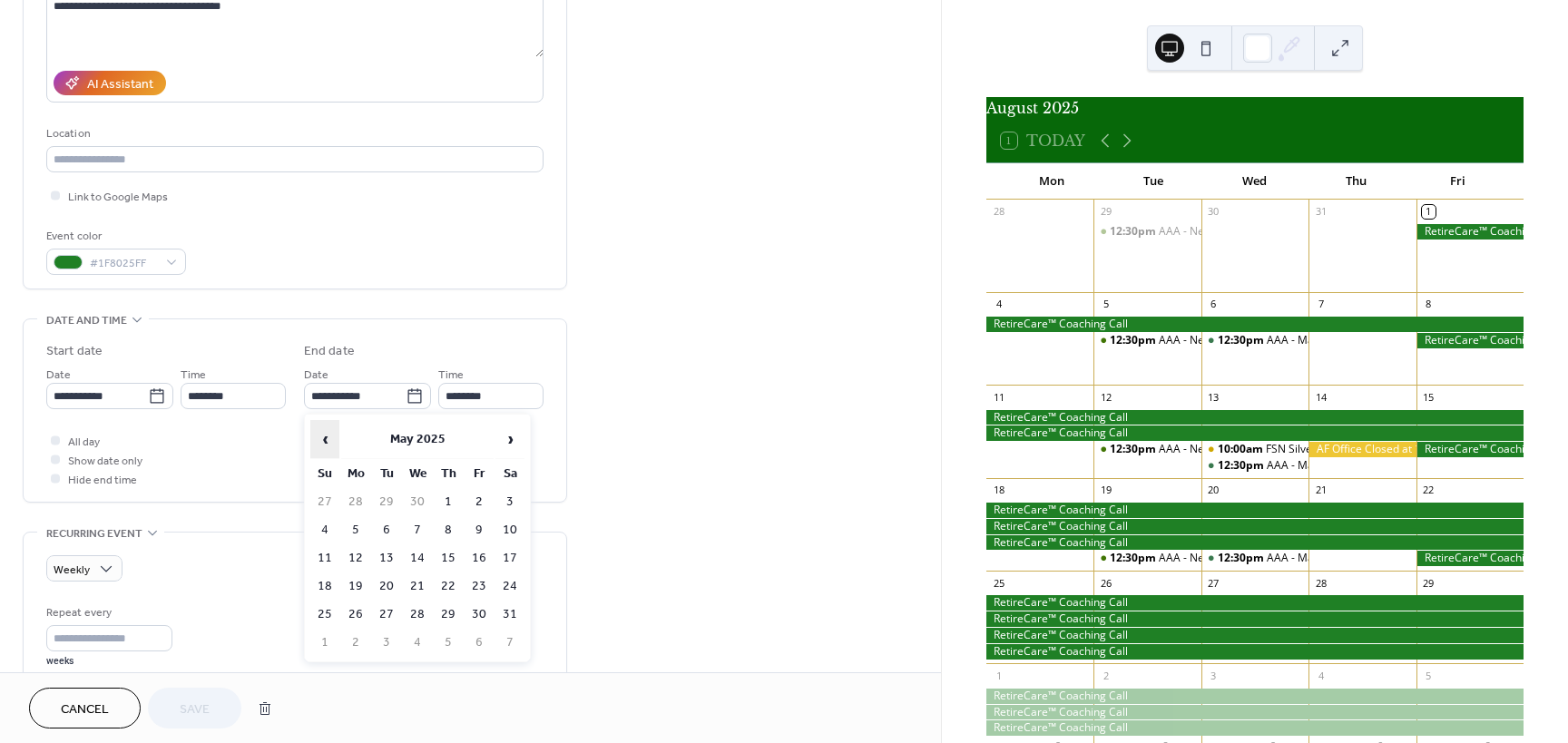 click on "‹" at bounding box center (325, 439) 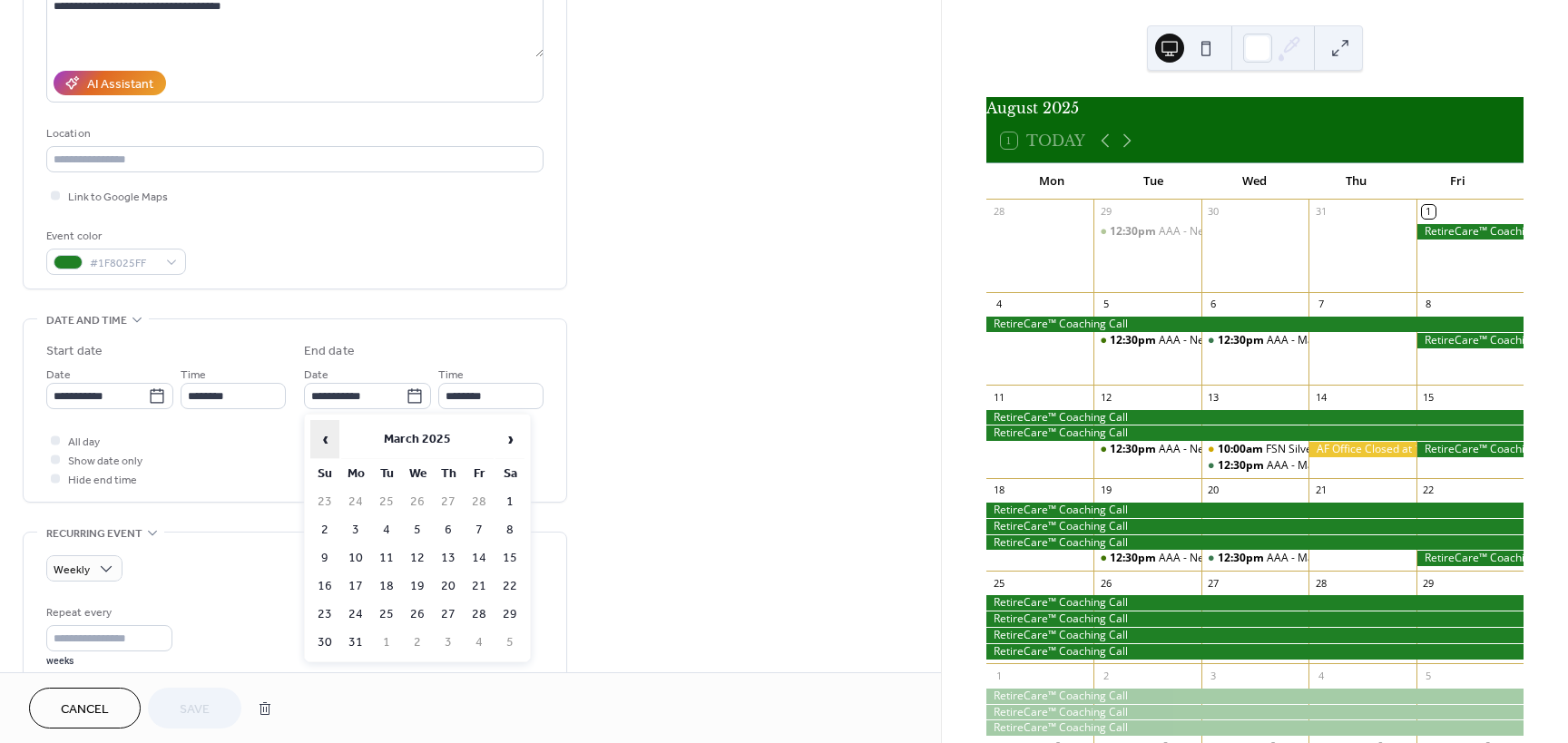click on "‹" at bounding box center (325, 439) 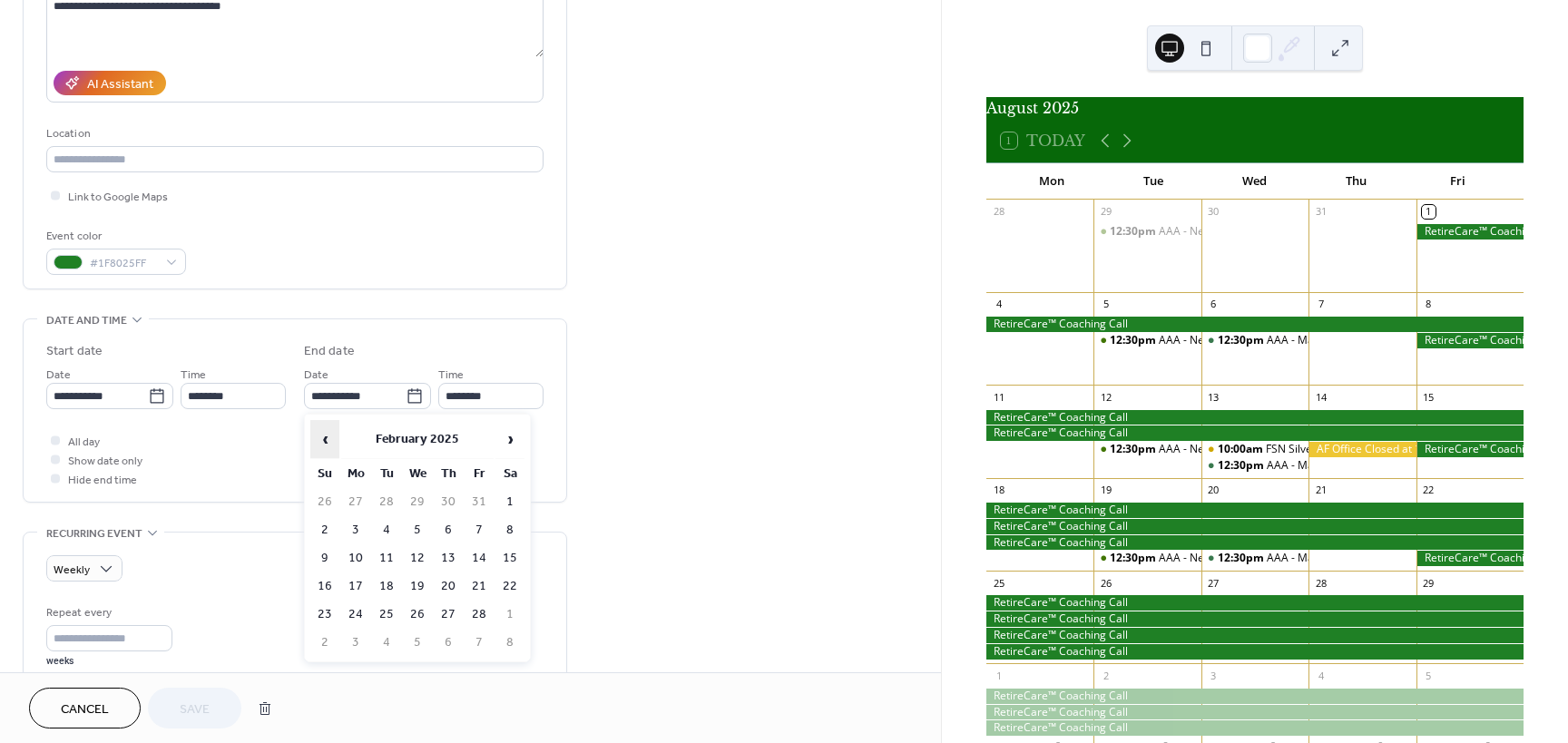 click on "‹" at bounding box center (325, 439) 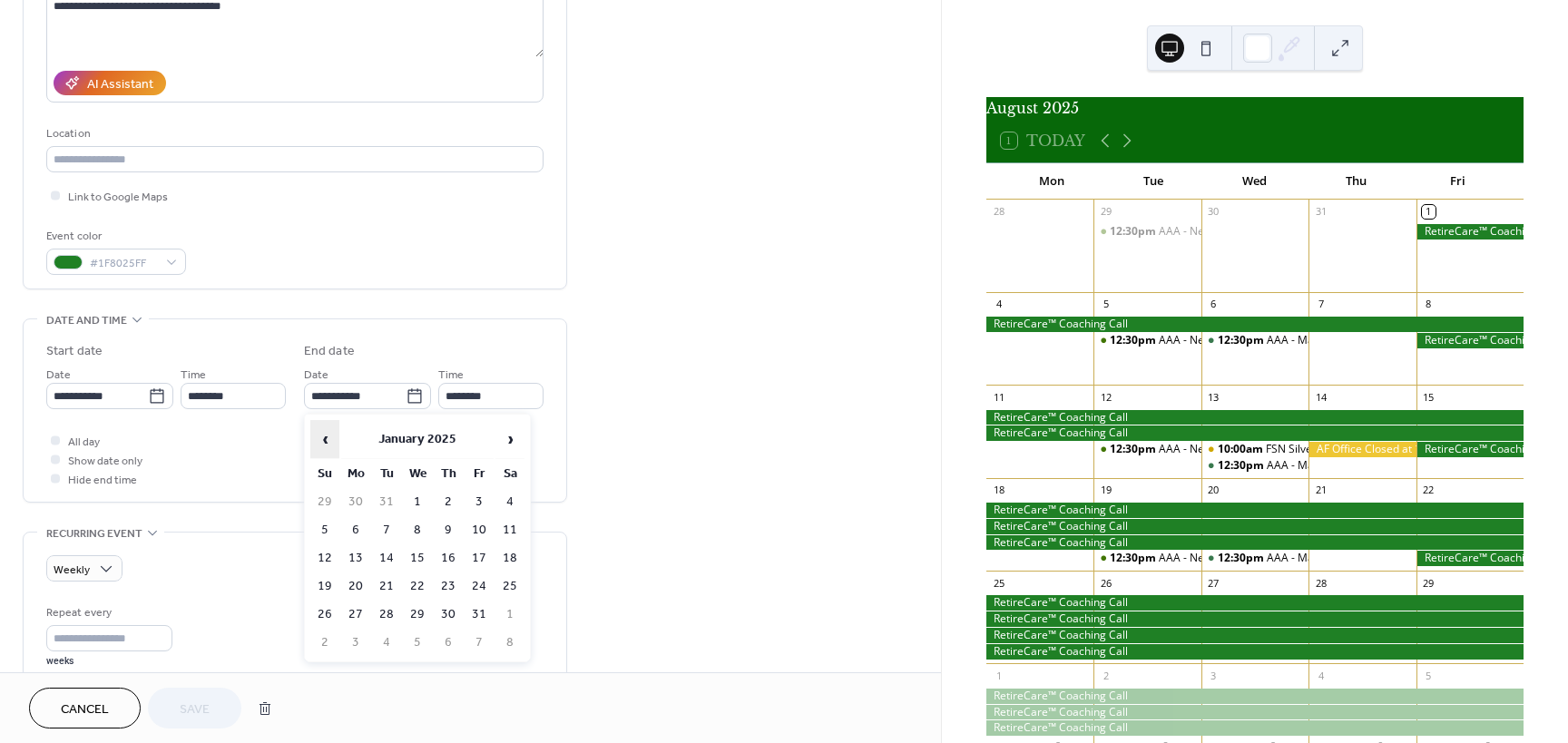 click on "‹" at bounding box center (325, 439) 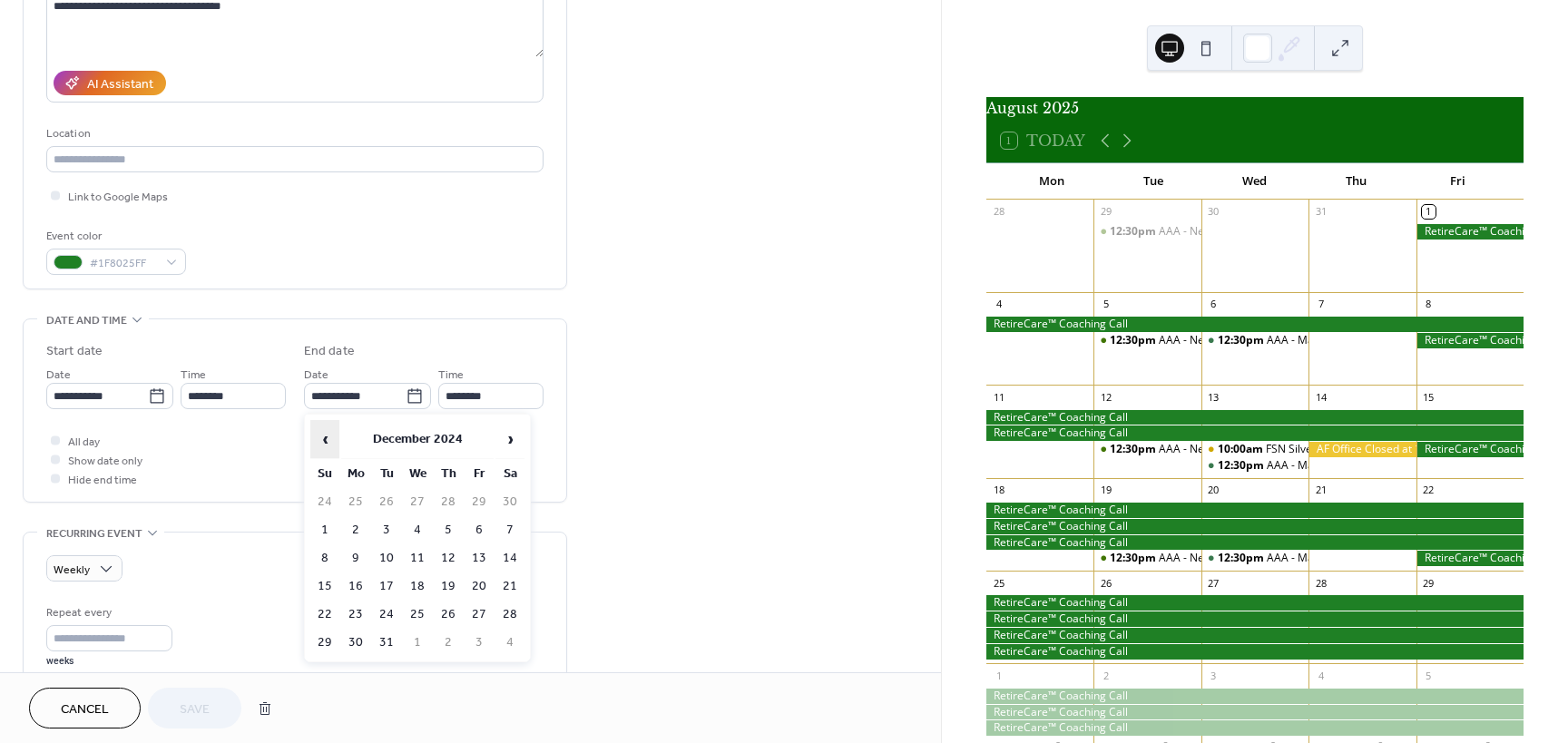 click on "‹" at bounding box center [325, 439] 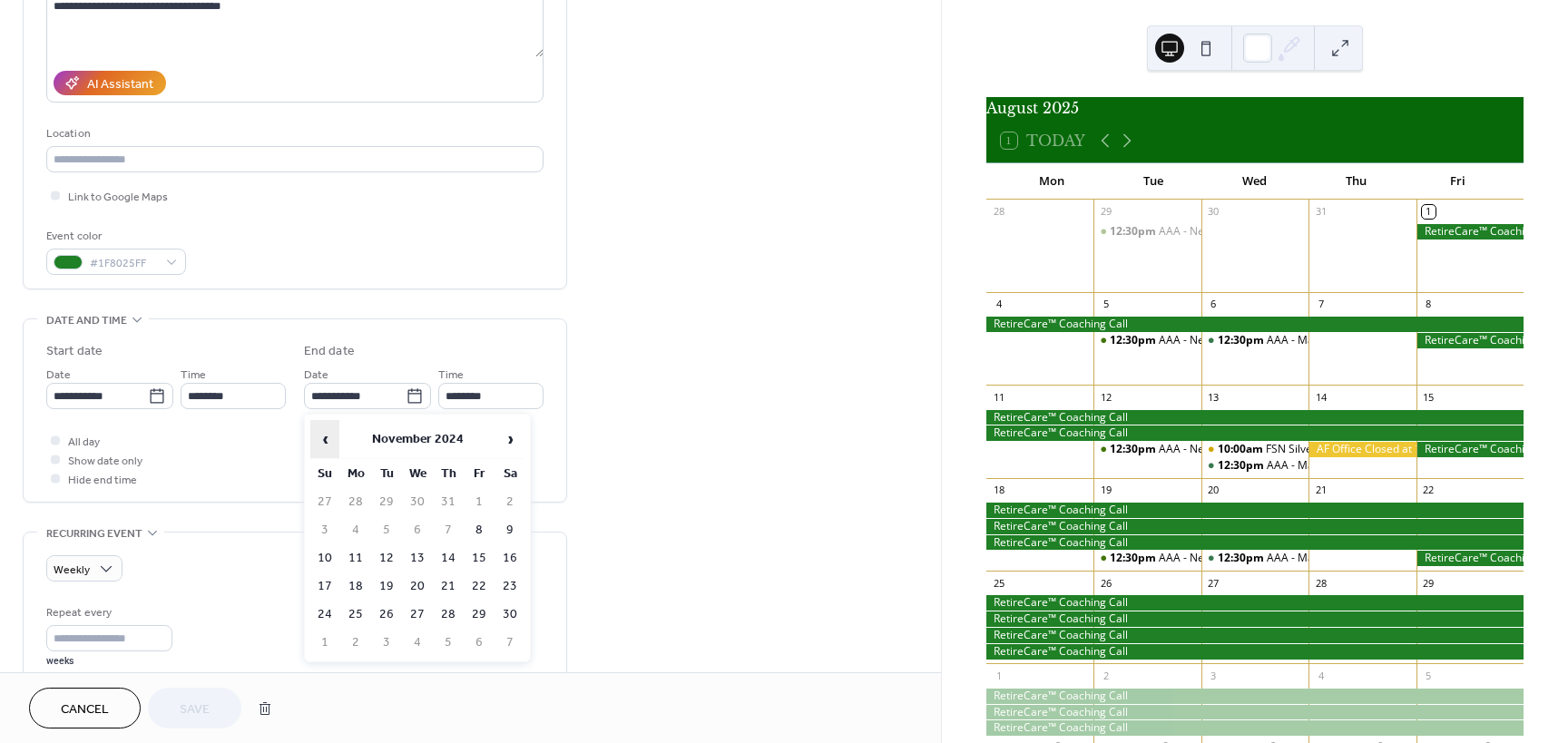 click on "‹" at bounding box center [325, 439] 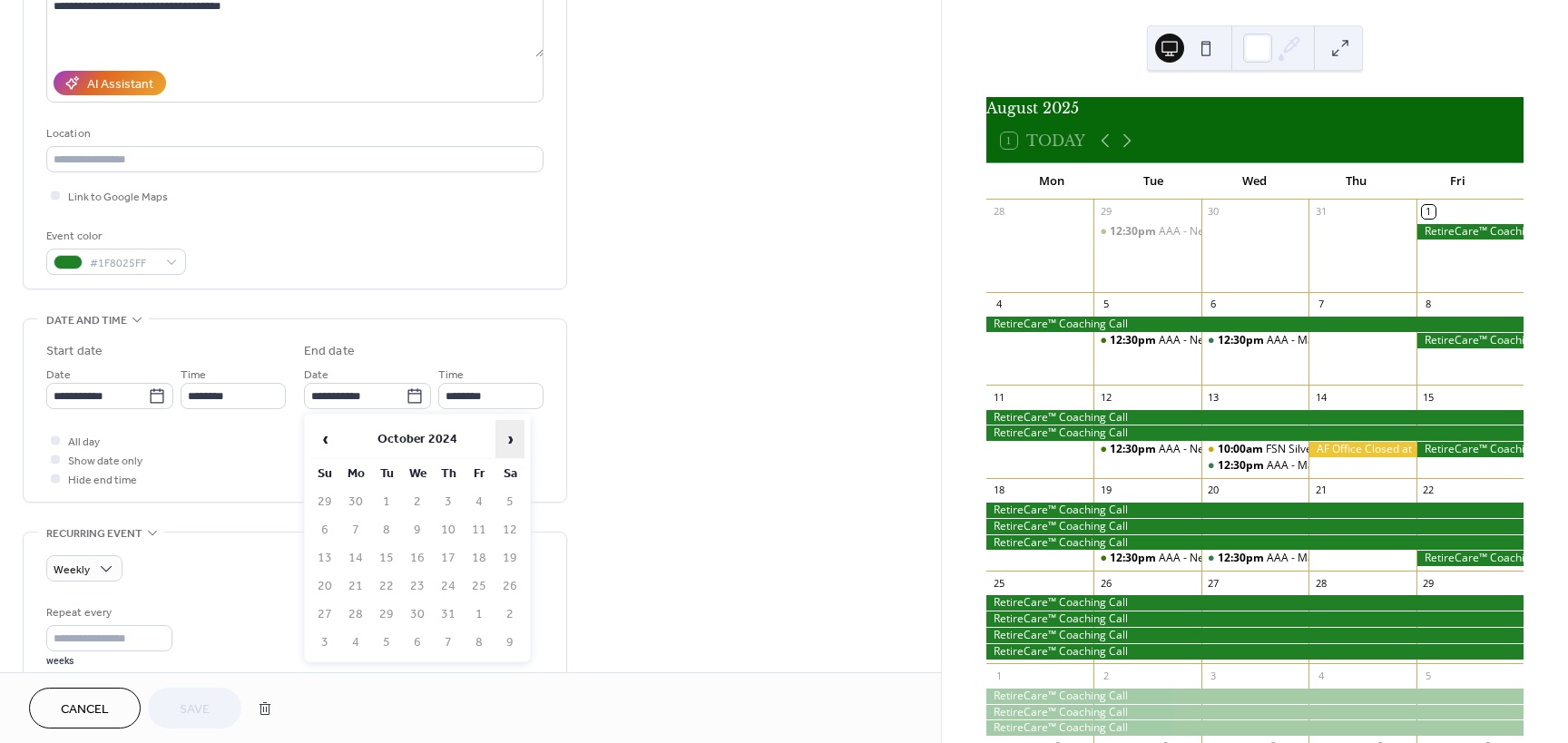 click on "›" at bounding box center (510, 439) 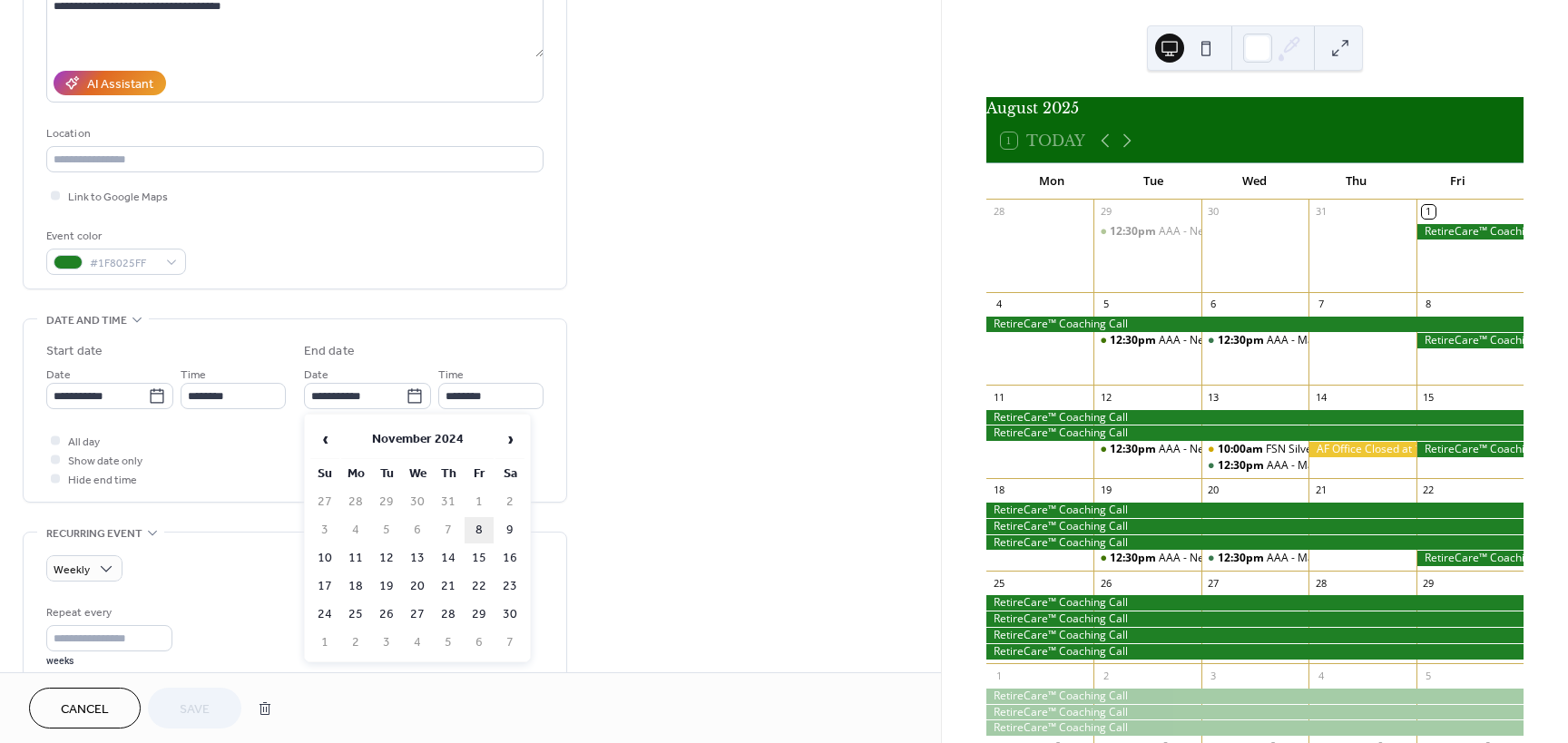 click on "8" at bounding box center [479, 530] 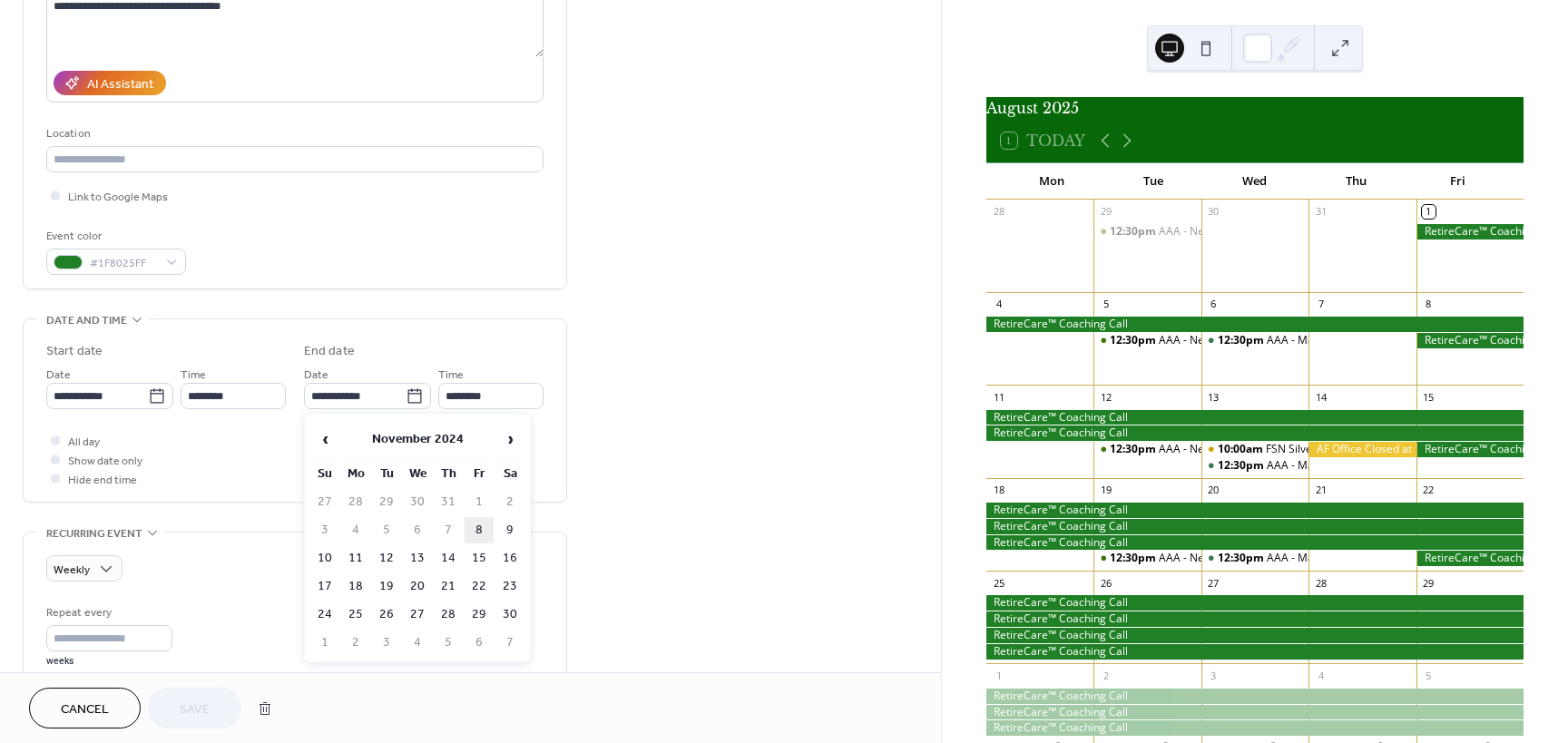 type on "**********" 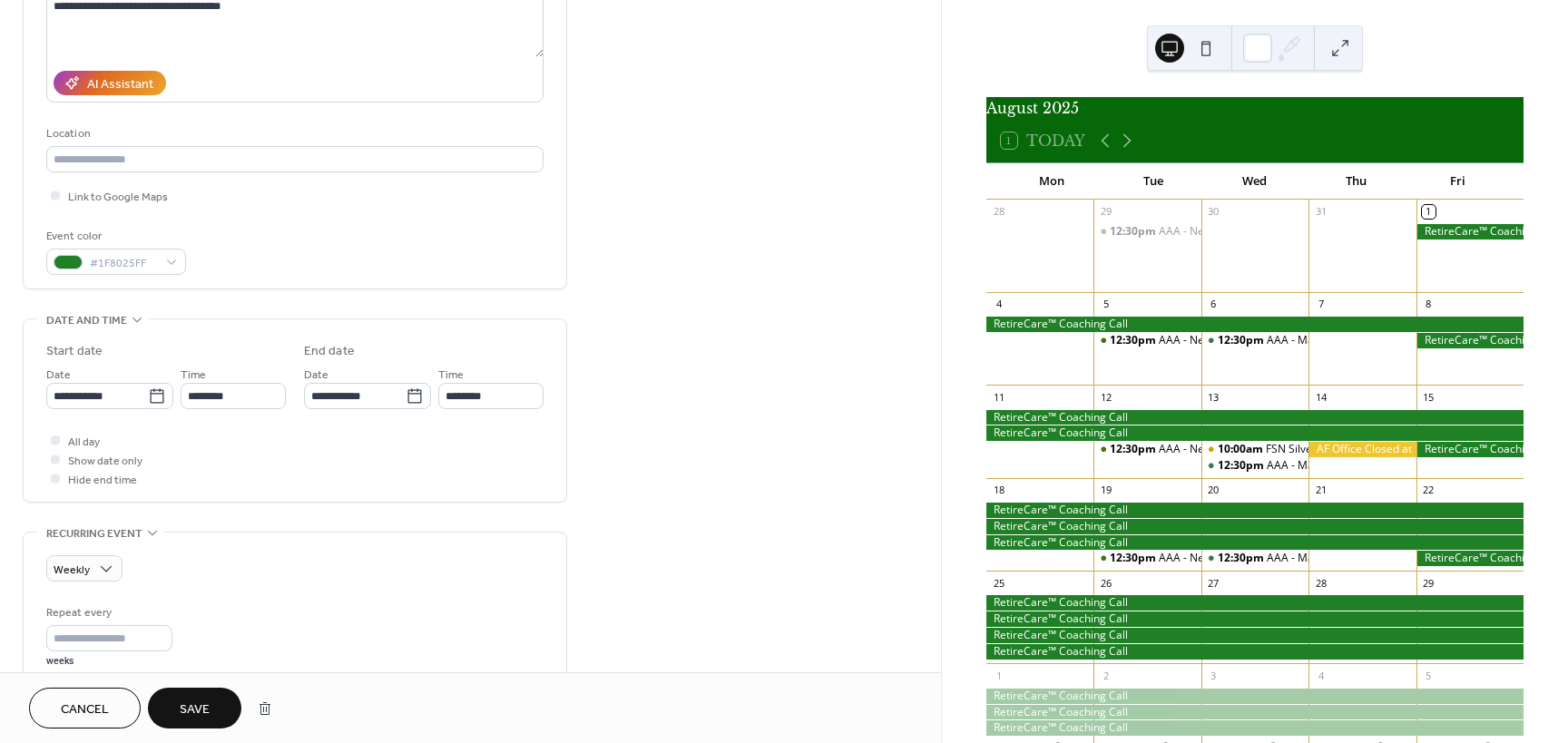 click on "Save" at bounding box center (194, 708) 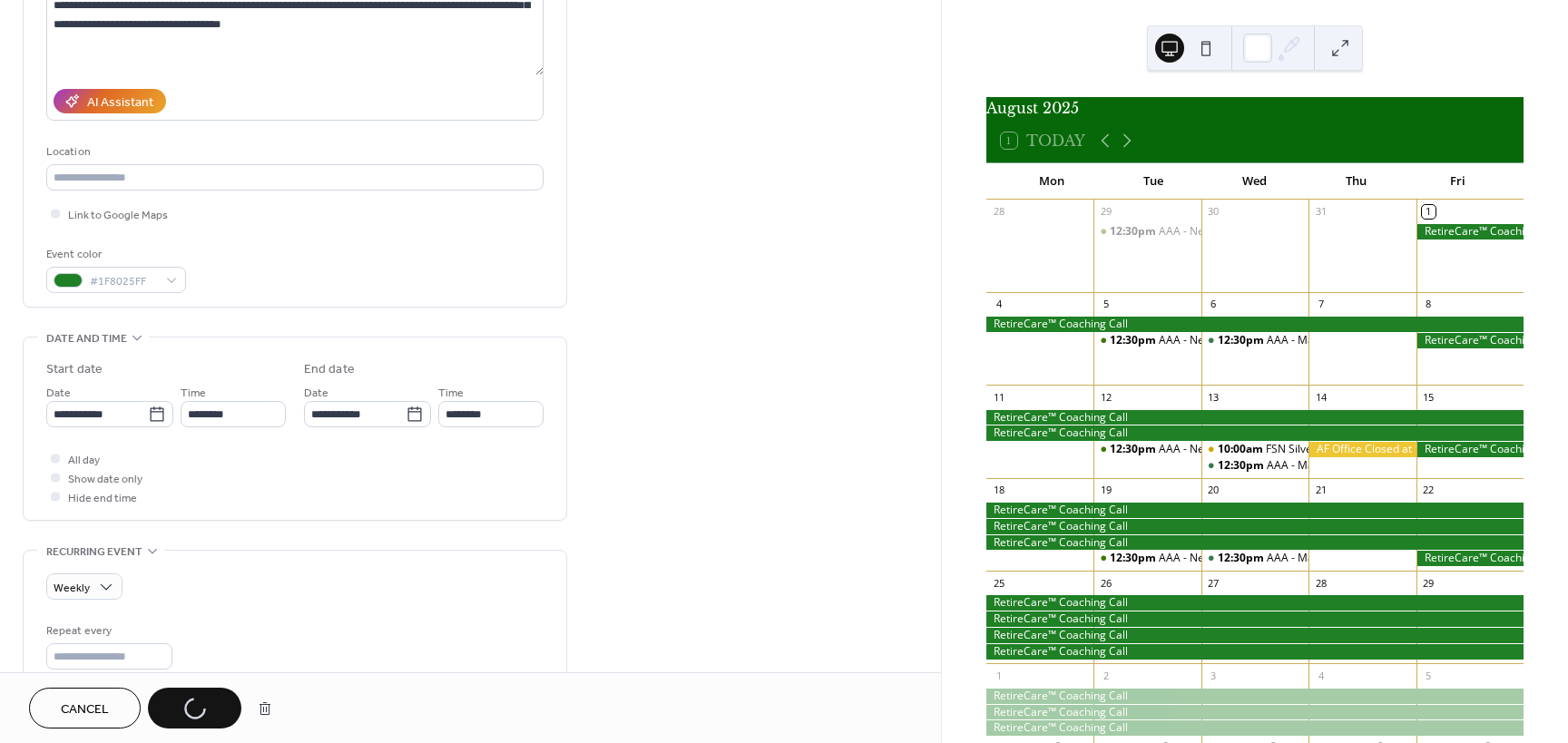 scroll, scrollTop: 0, scrollLeft: 0, axis: both 